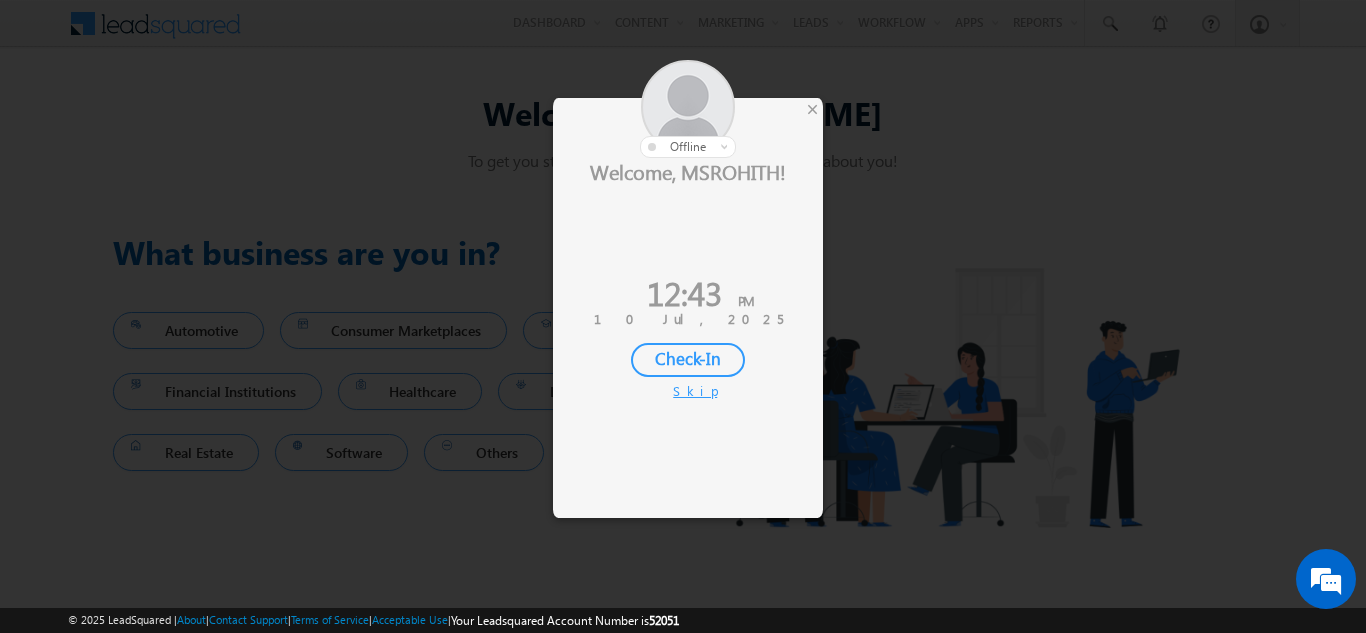 scroll, scrollTop: 0, scrollLeft: 0, axis: both 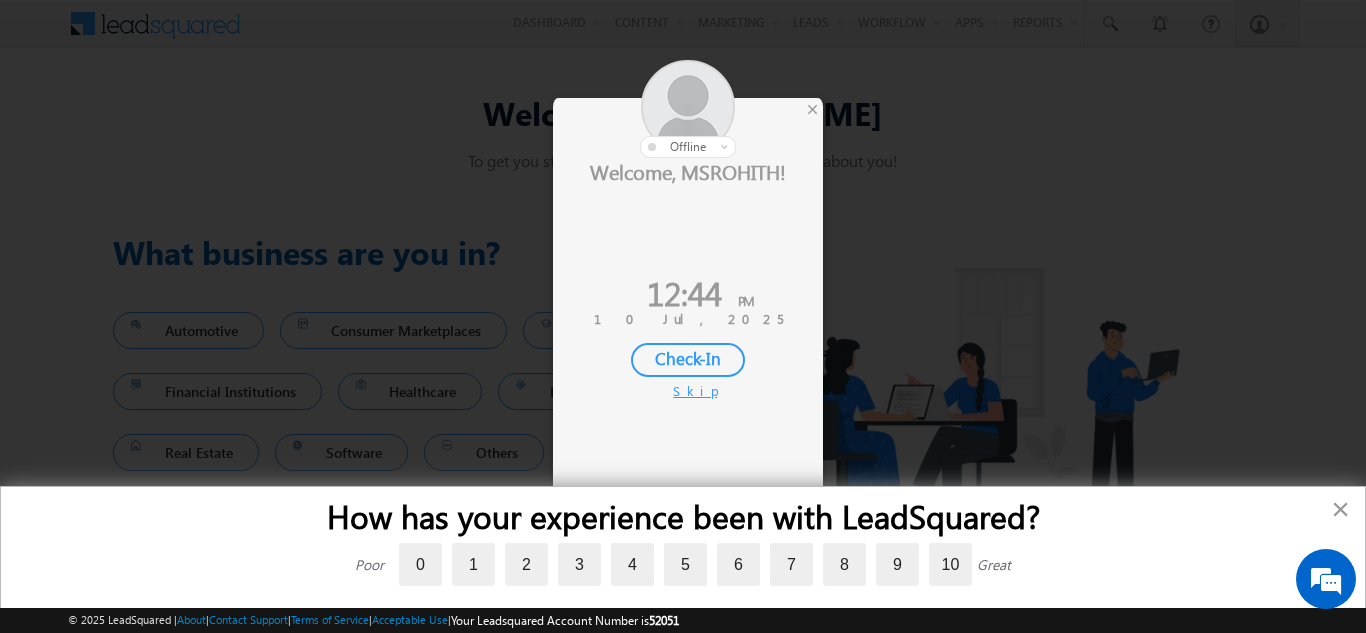 click on "×" at bounding box center (1340, 509) 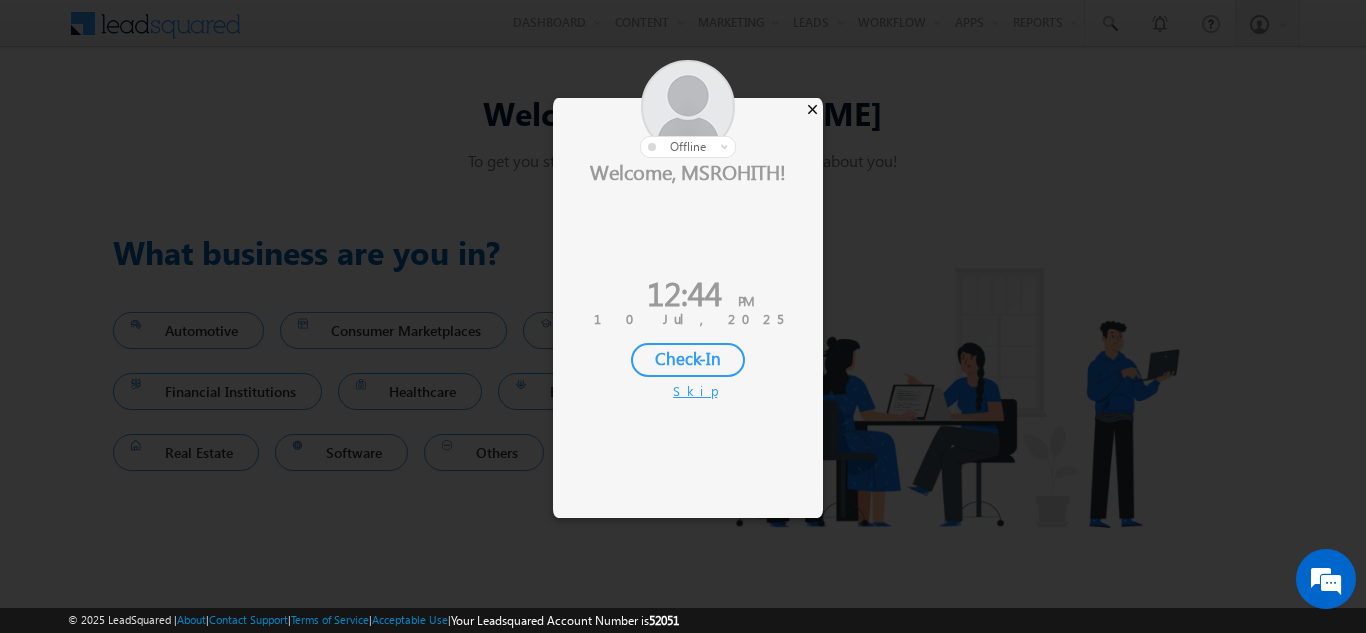 click on "×" at bounding box center (812, 109) 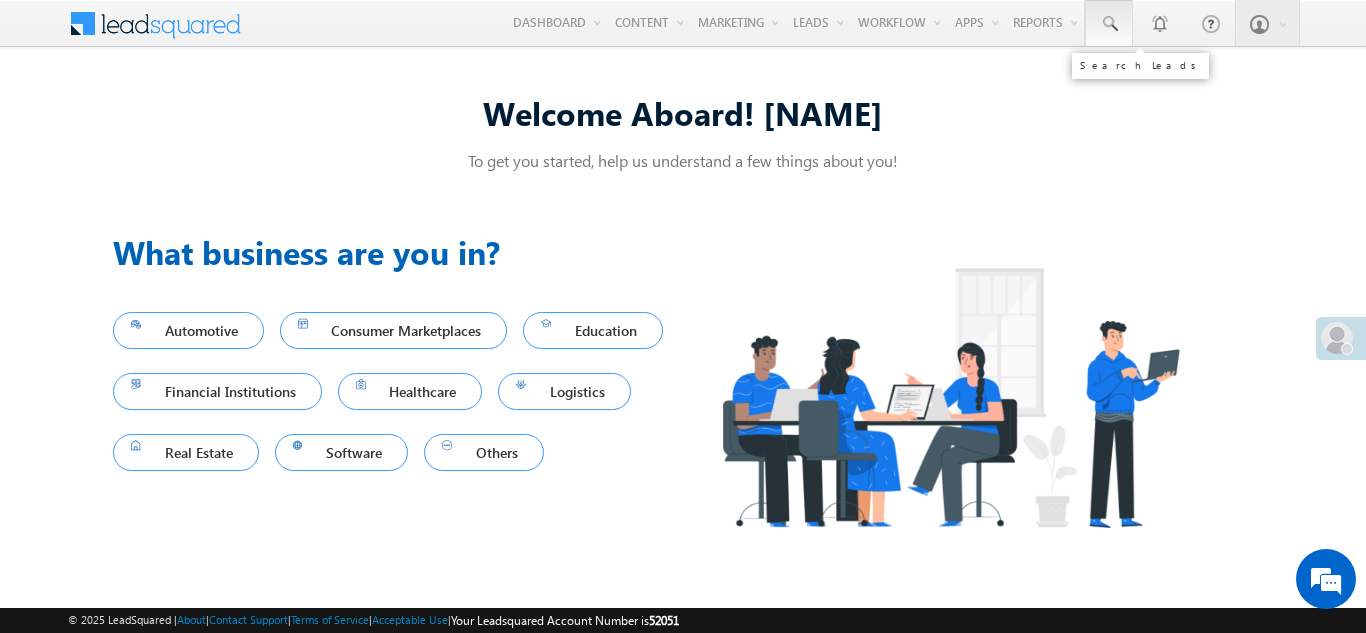 click at bounding box center (1109, 24) 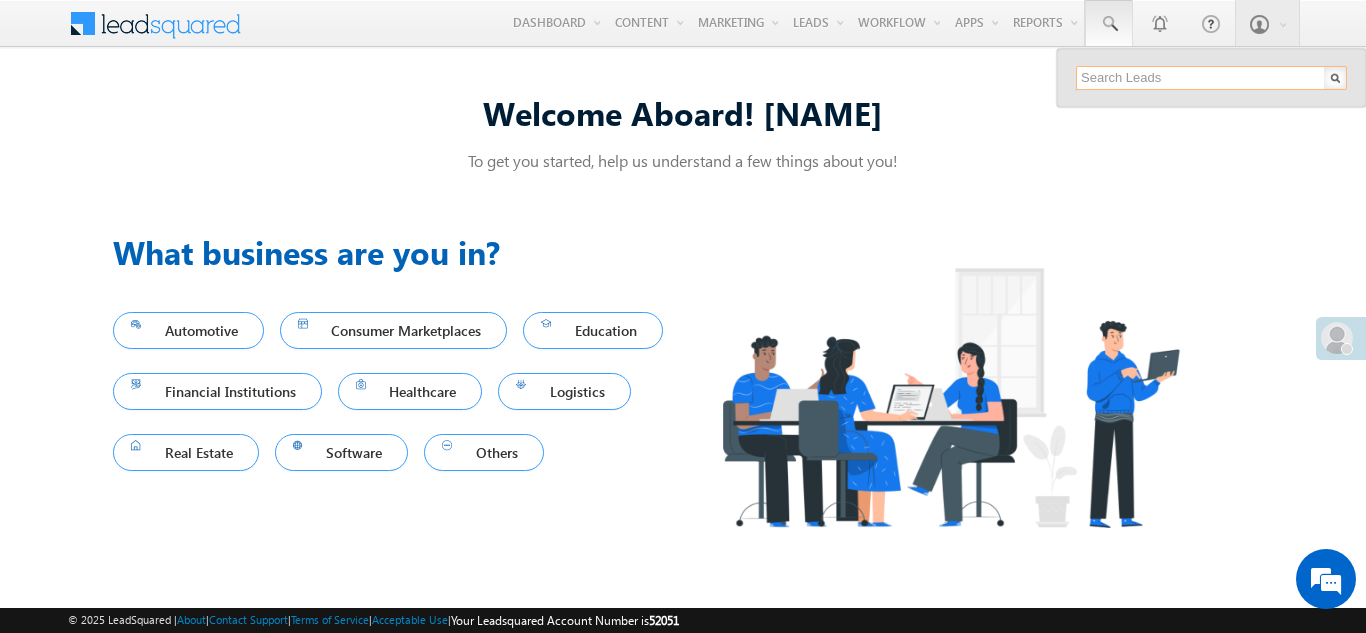 paste on "1079033" 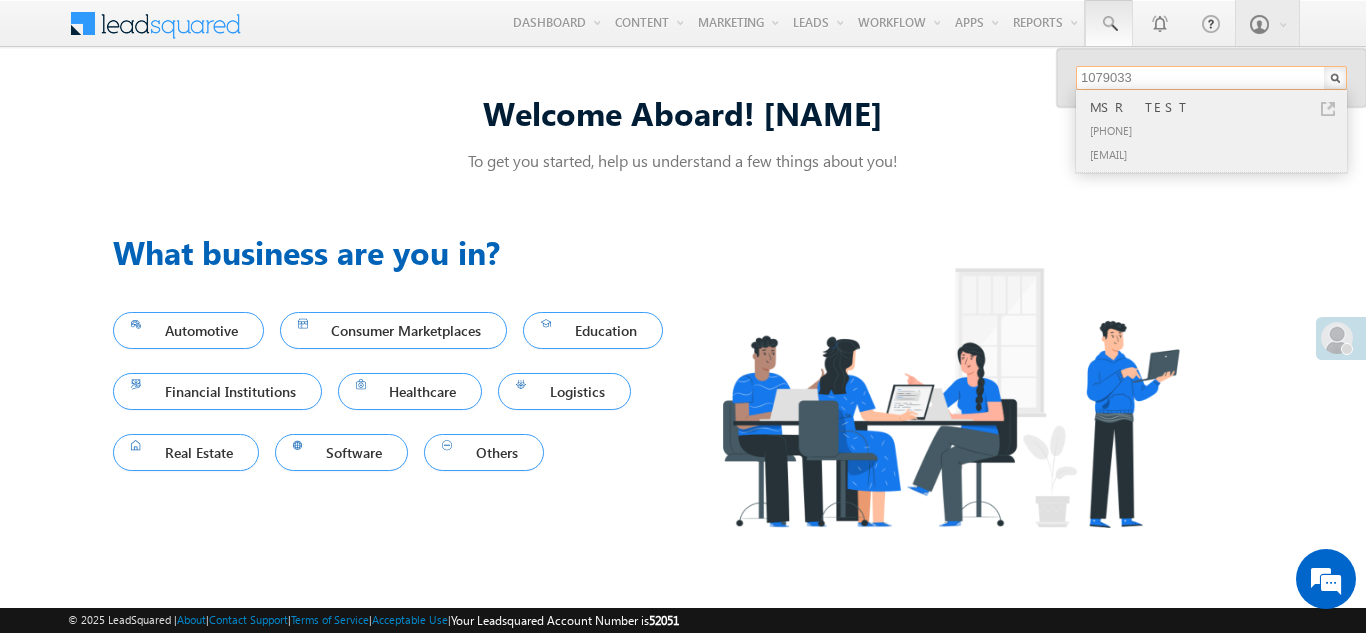 type on "1079033" 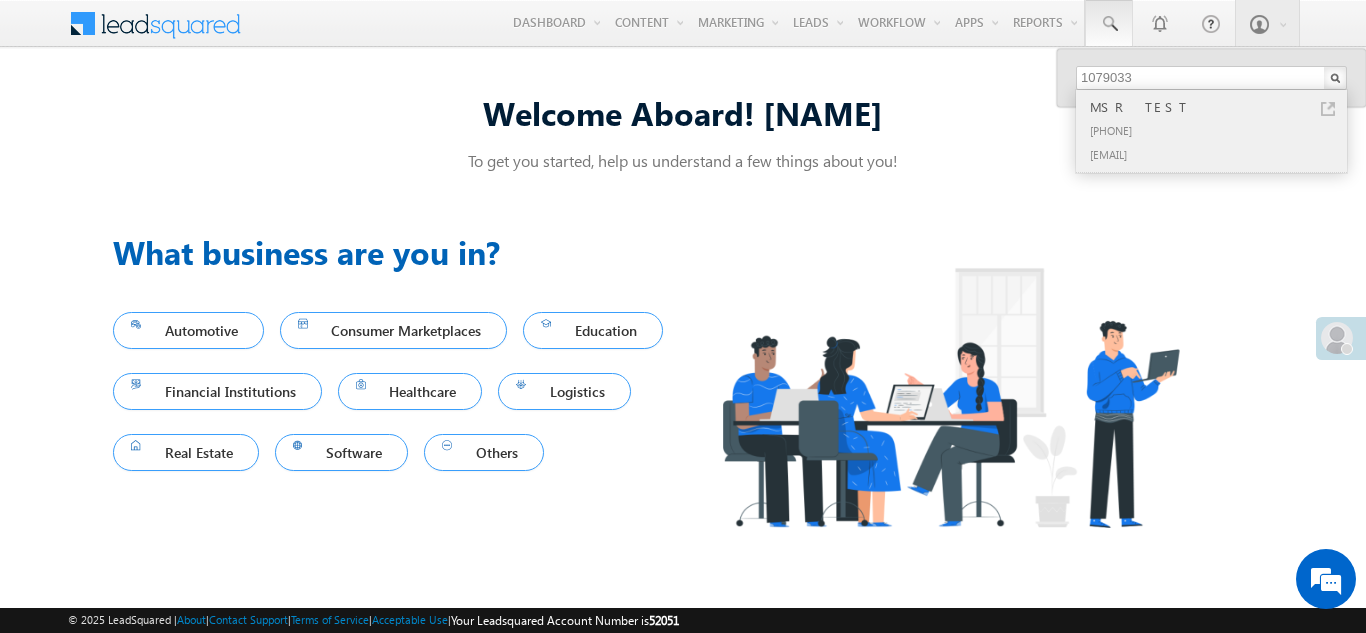 click on "[PHONE]" at bounding box center [1220, 130] 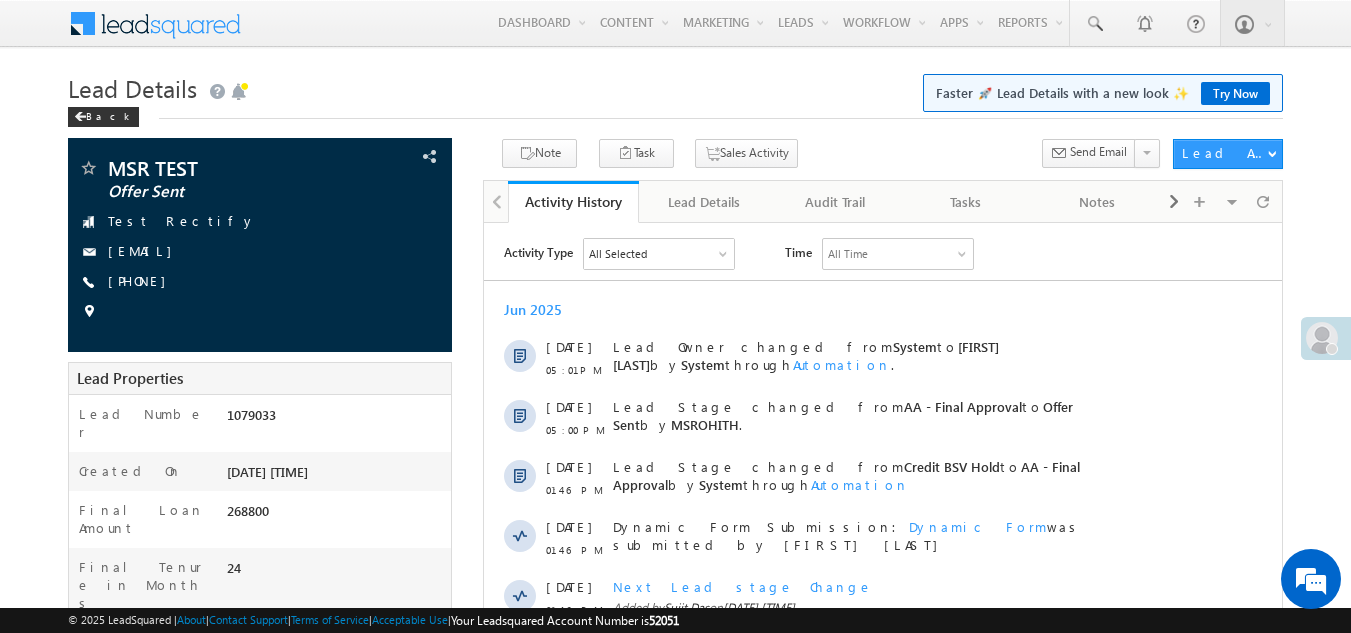 scroll, scrollTop: 0, scrollLeft: 0, axis: both 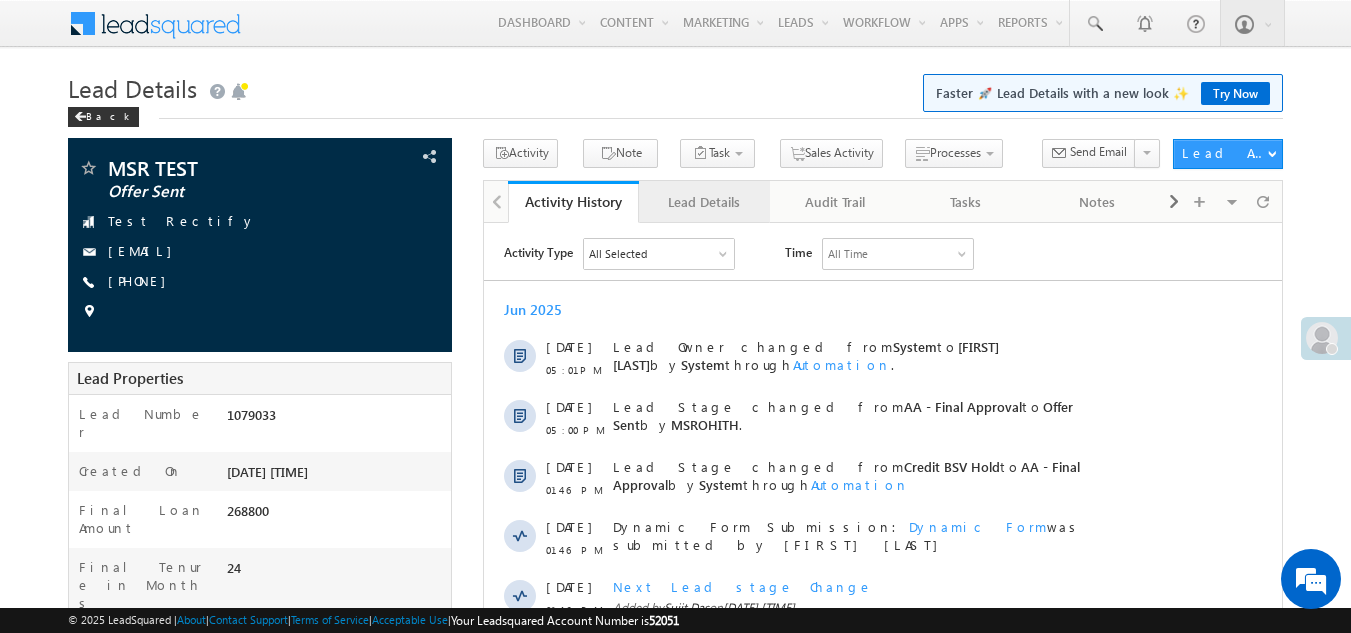 click on "Lead Details" at bounding box center [703, 202] 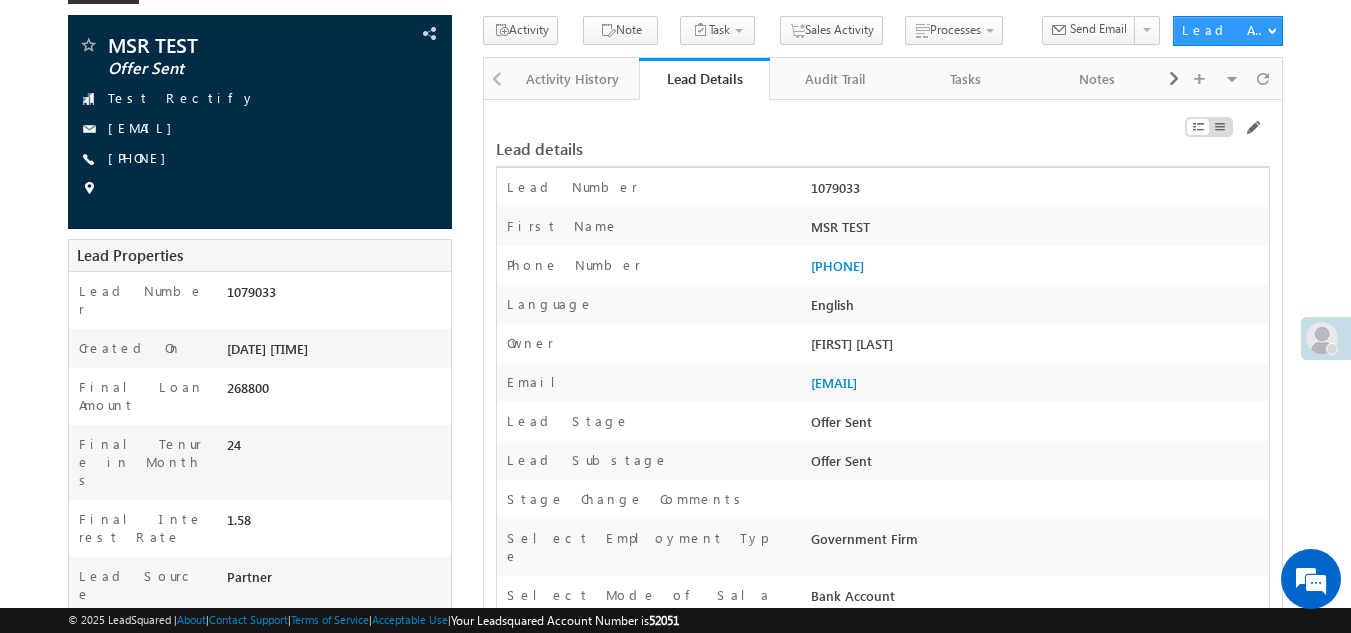 scroll, scrollTop: 119, scrollLeft: 0, axis: vertical 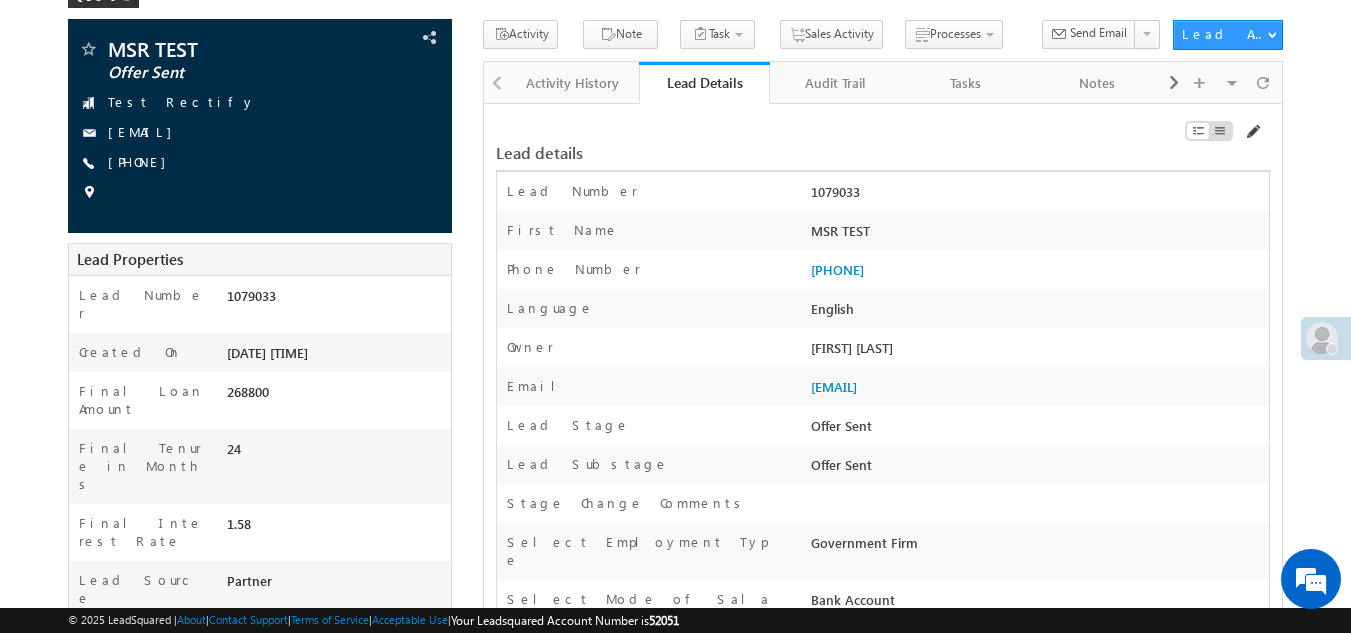 click at bounding box center [1252, 132] 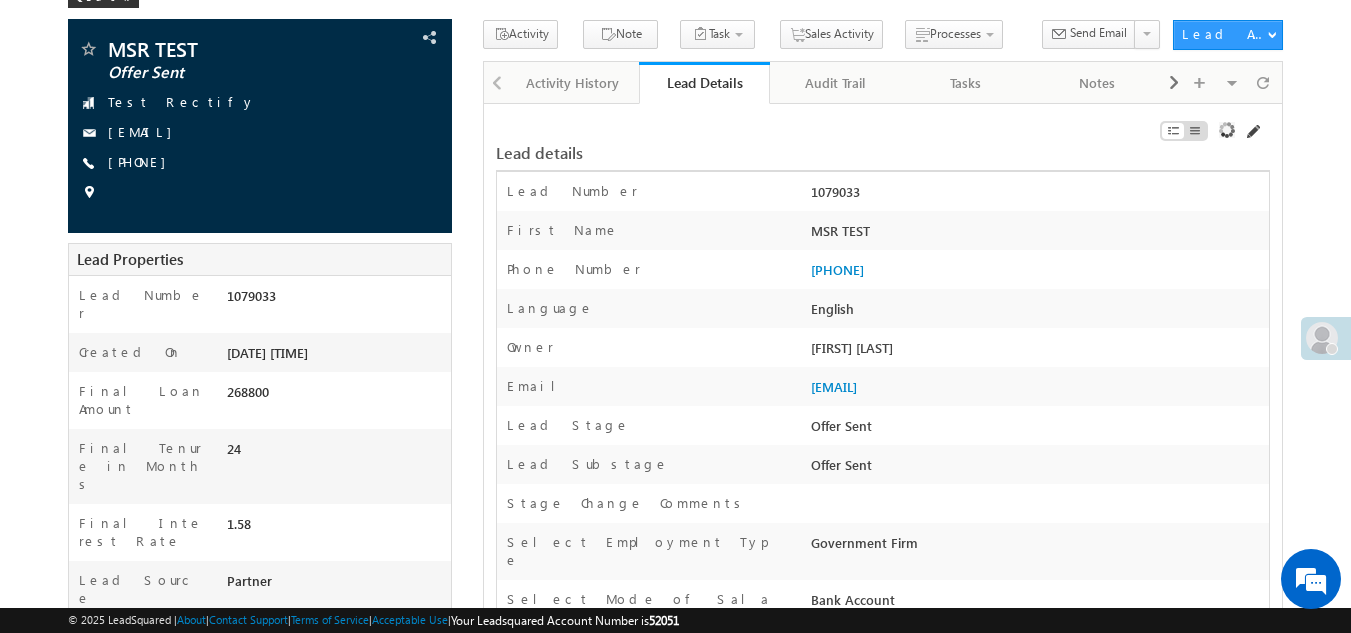 scroll, scrollTop: 0, scrollLeft: 0, axis: both 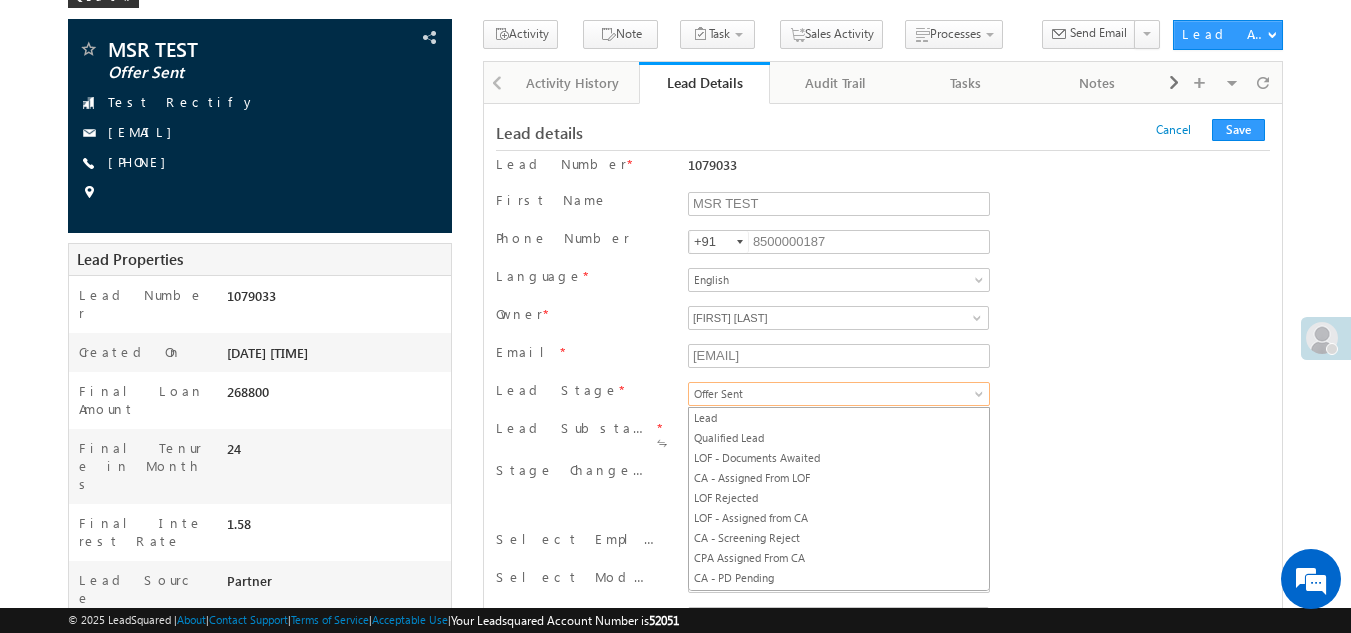 click on "Offer Sent" at bounding box center (835, 394) 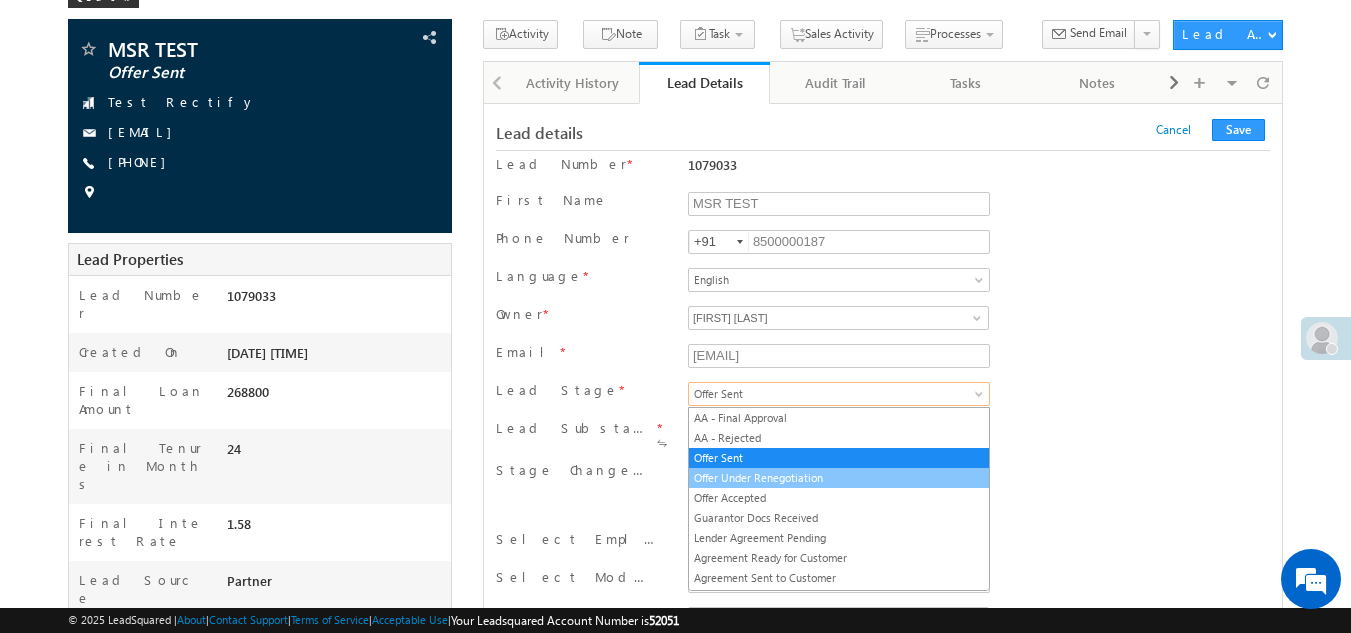 scroll, scrollTop: 241, scrollLeft: 0, axis: vertical 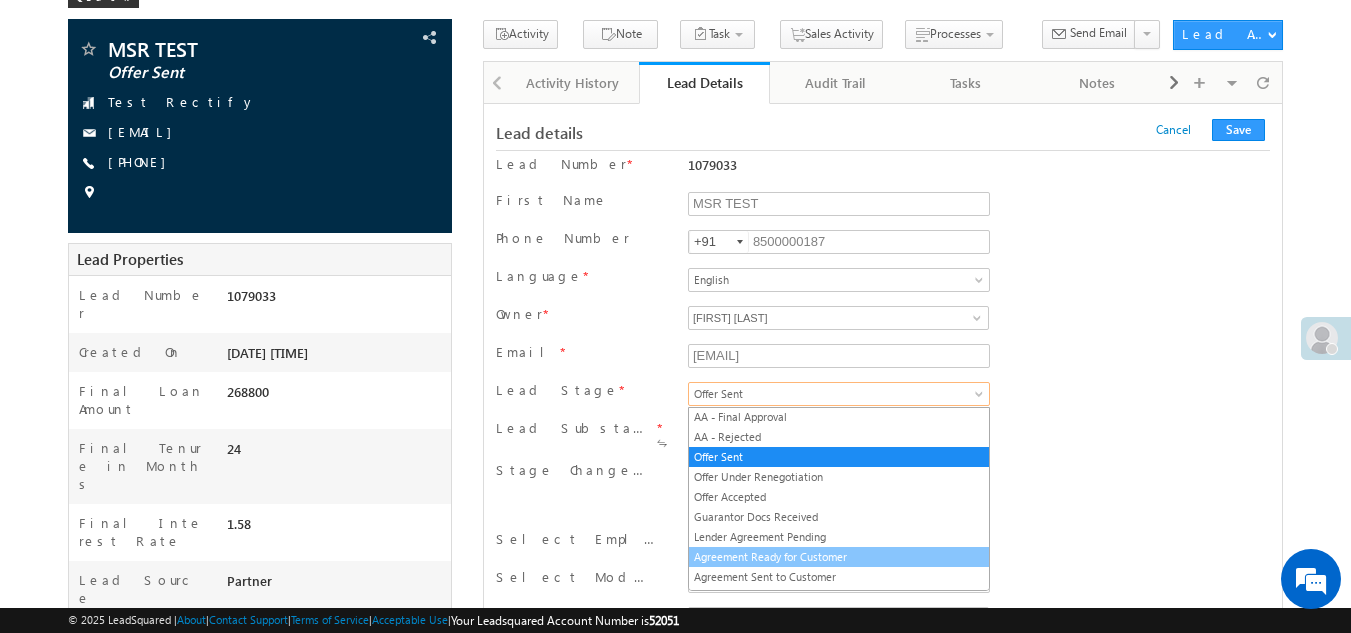 click on "Agreement Ready for Customer" at bounding box center (839, 557) 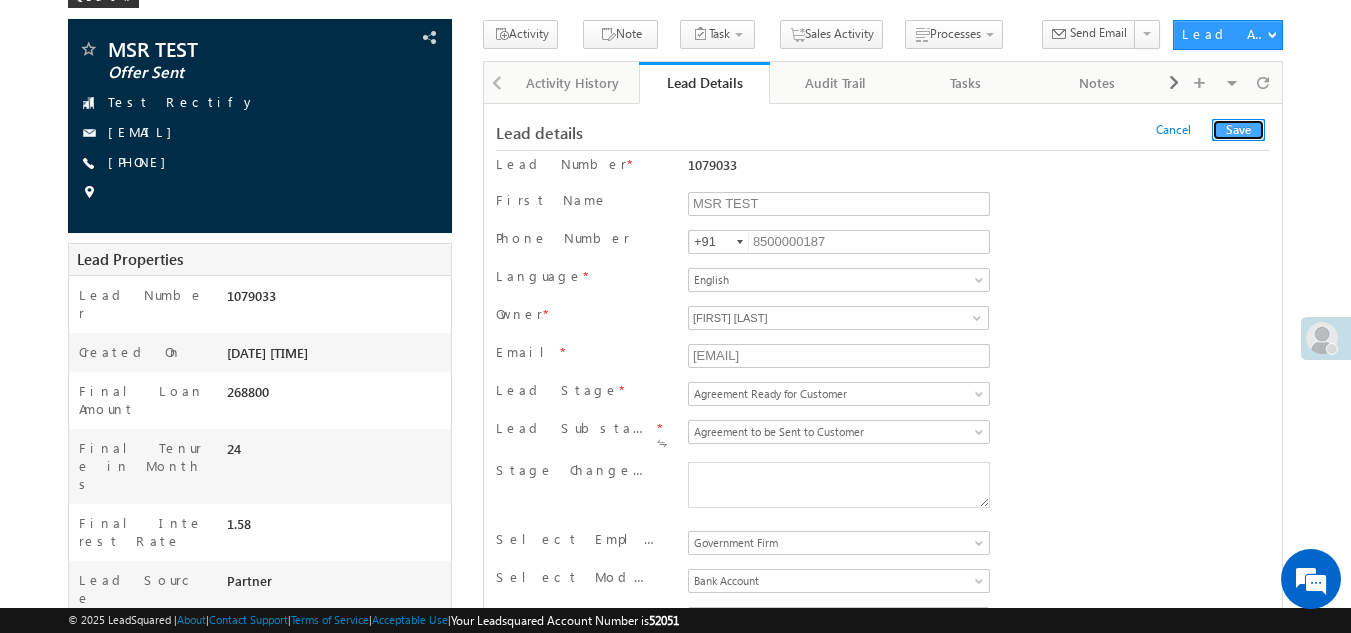 click on "Save" at bounding box center [1238, 130] 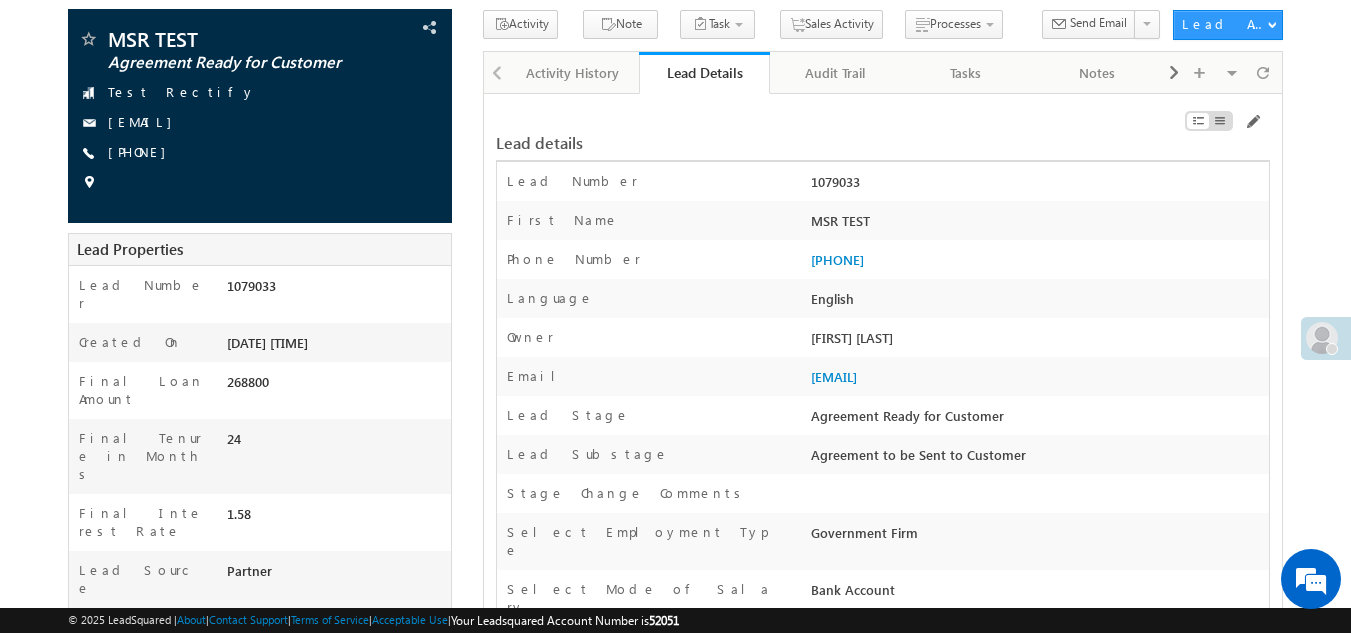 scroll, scrollTop: 128, scrollLeft: 0, axis: vertical 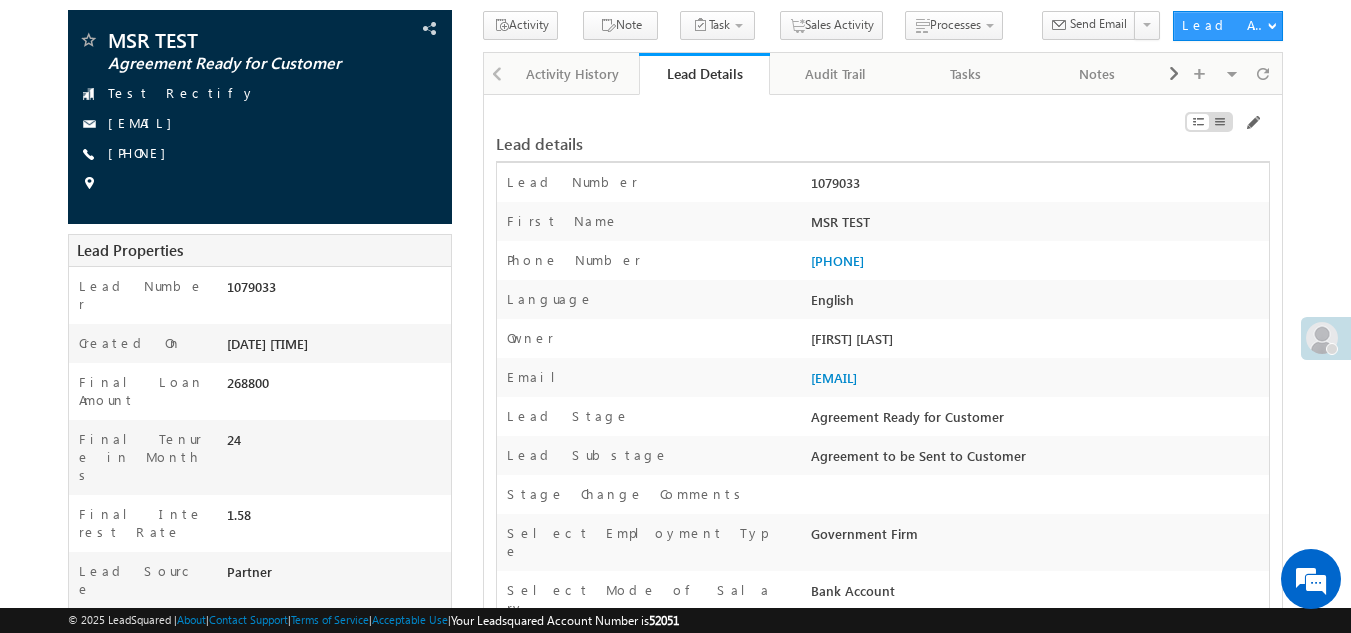 click on "Activity
Note
Task Lead Edit form Lead Edit form - CA  Clone - UAT
Sales Activity
Processes Lead Edit form Lead Edit form - CA  Clone - UAT Lead stage change form" at bounding box center [823, 29] 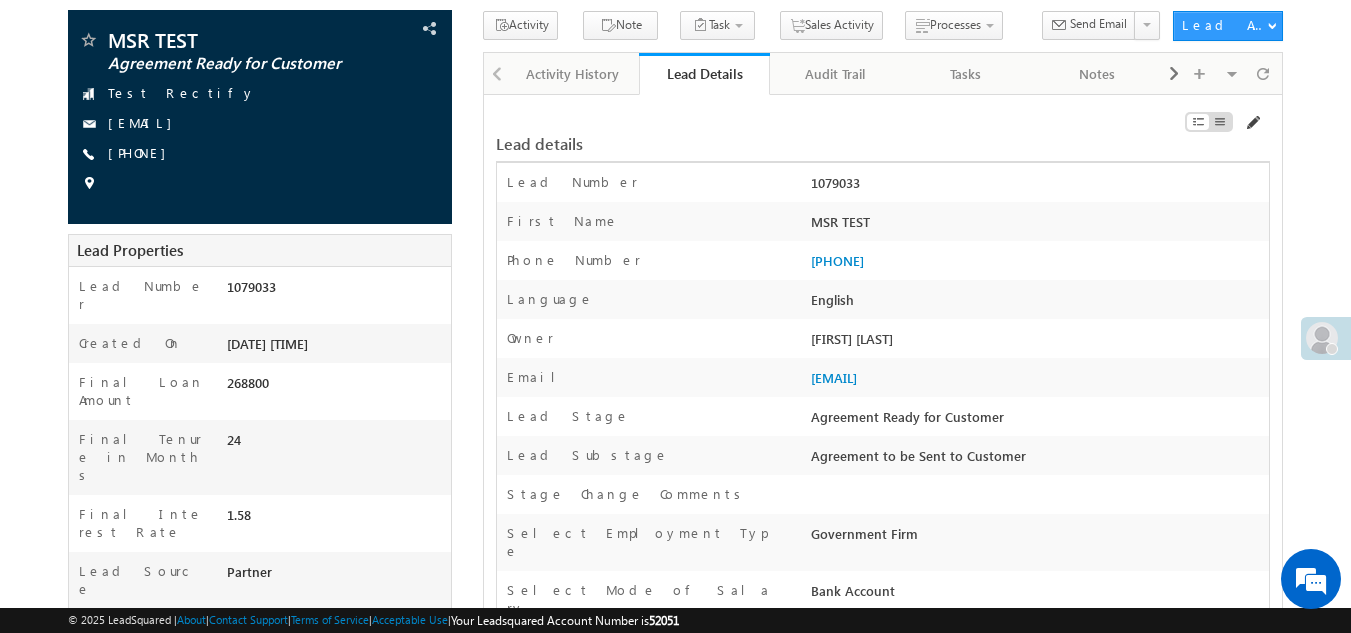 click at bounding box center [1252, 123] 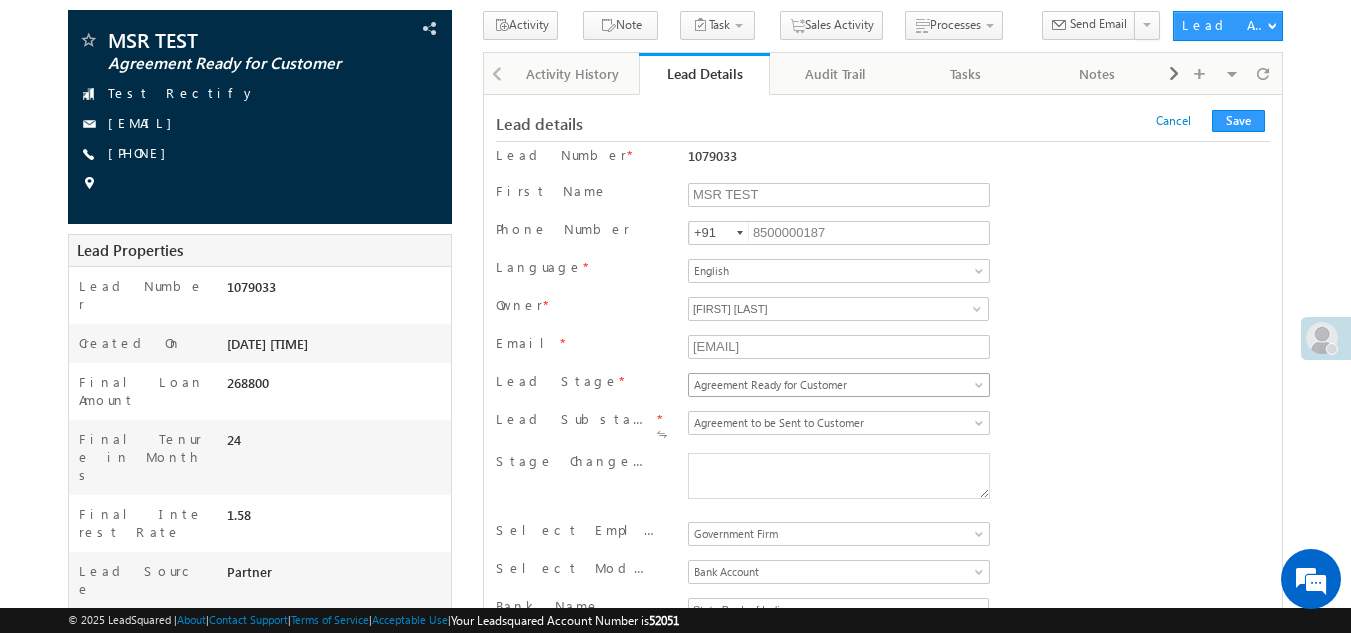 click on "Agreement Ready for Customer" at bounding box center (839, 385) 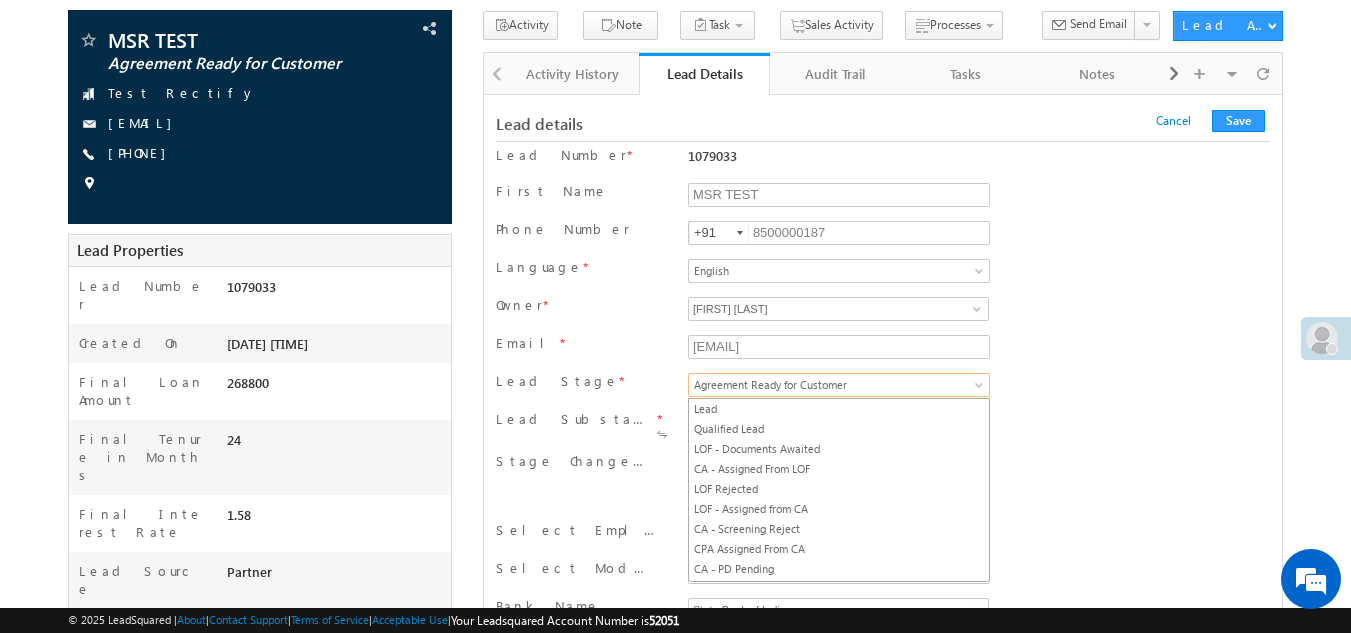click on "Offer Accepted" at bounding box center [839, 729] 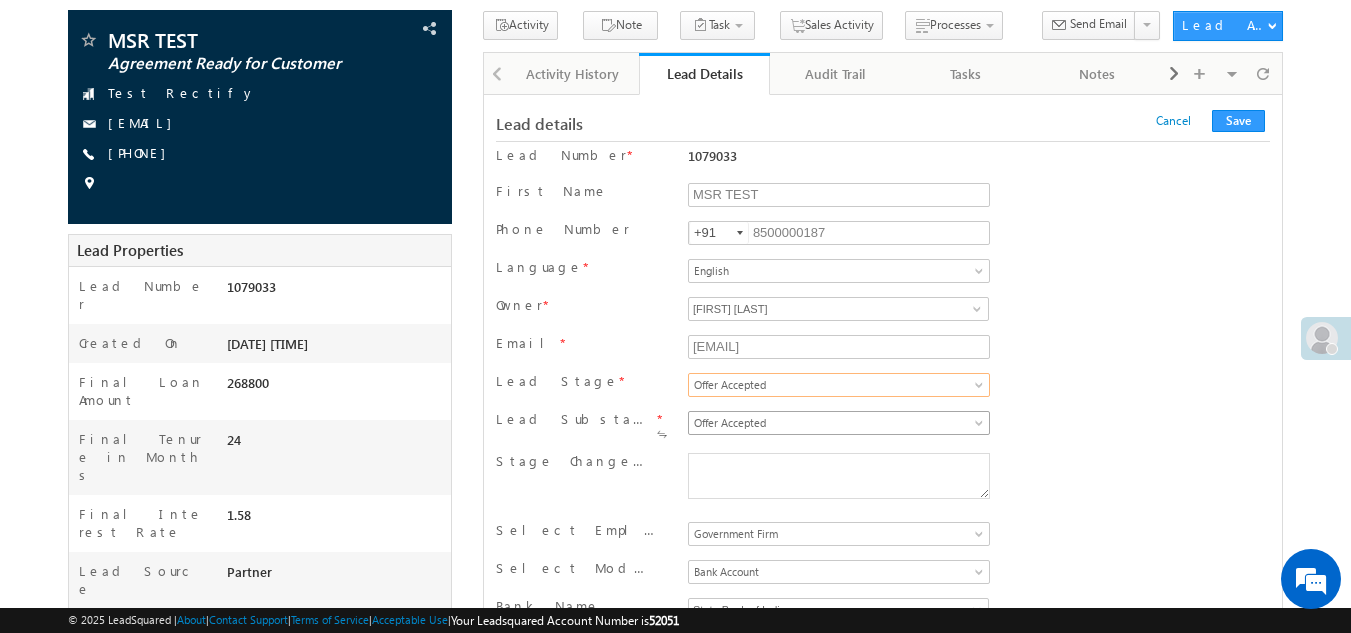 scroll, scrollTop: 0, scrollLeft: 0, axis: both 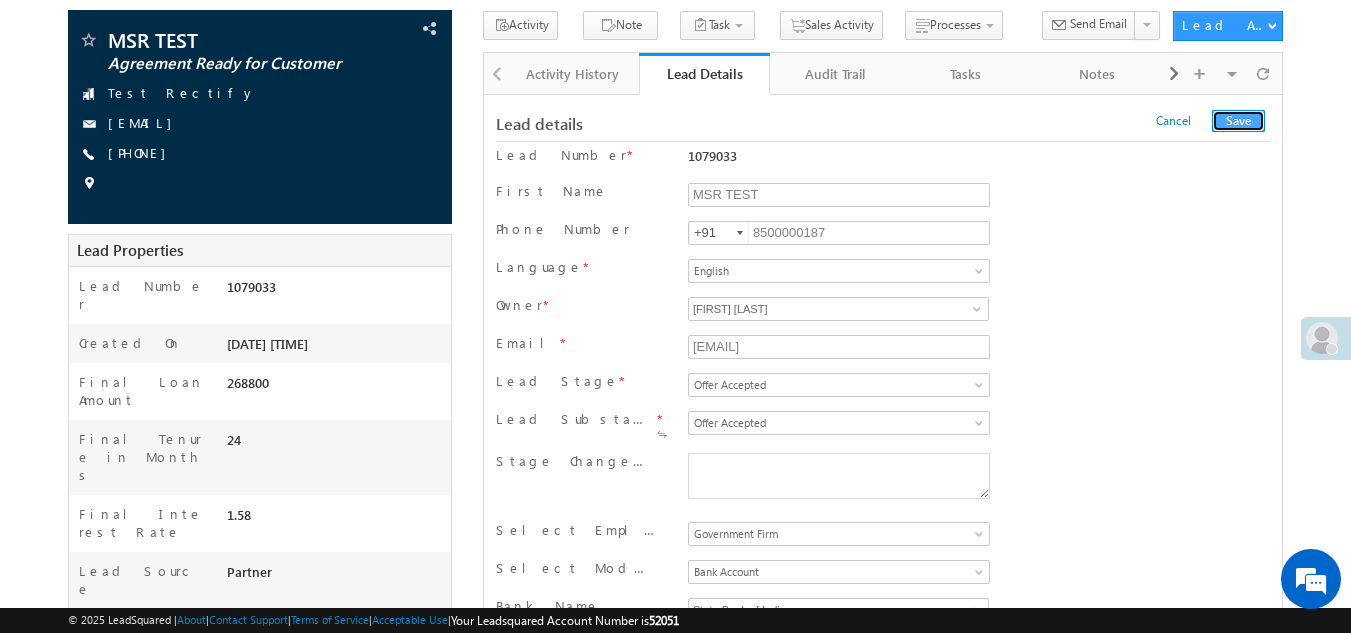 click on "Save" at bounding box center (1238, 121) 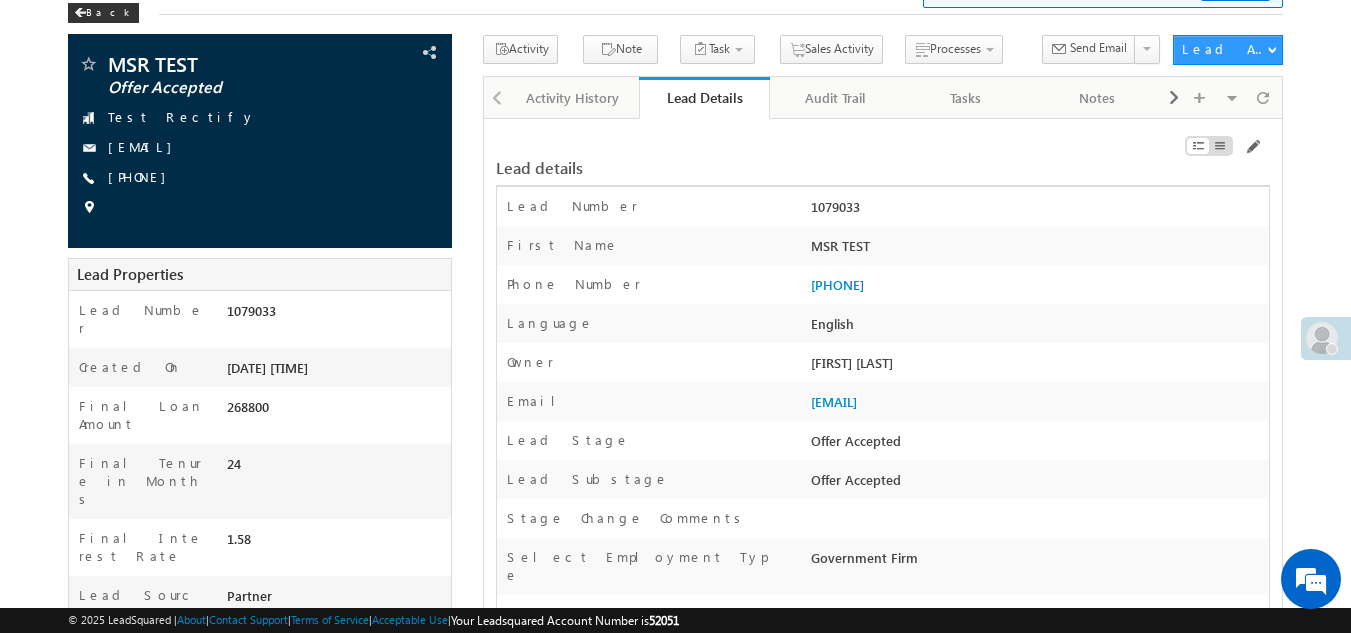 scroll, scrollTop: 0, scrollLeft: 0, axis: both 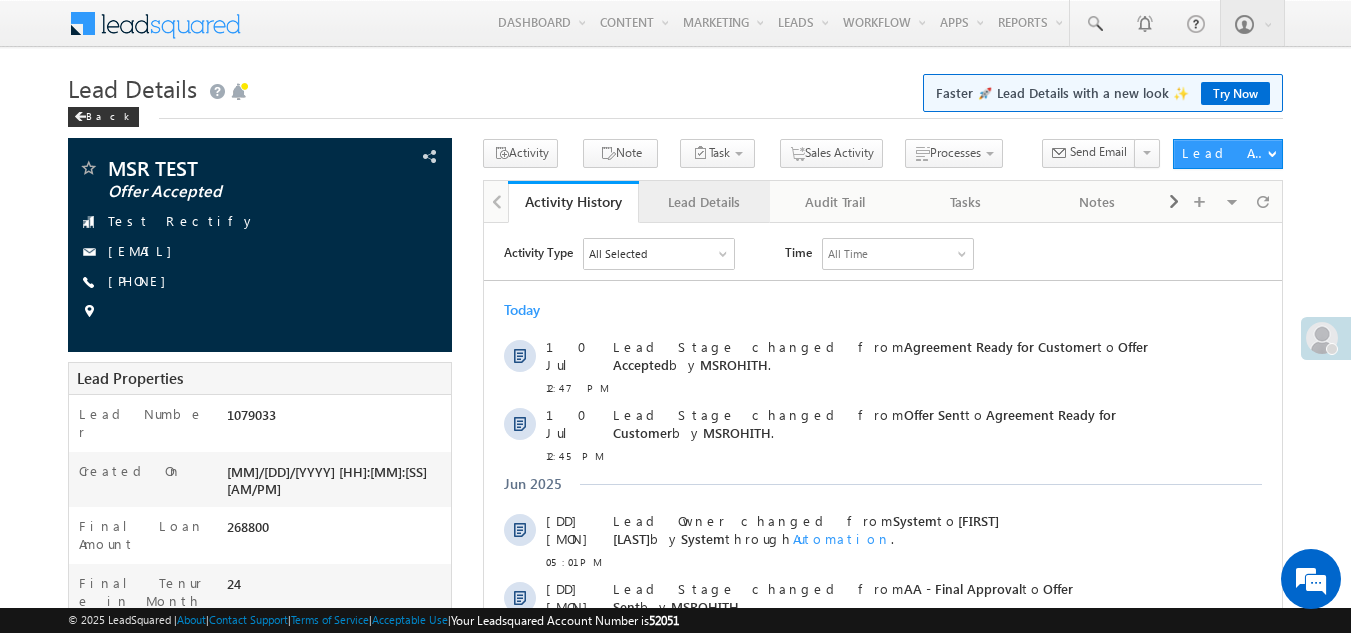 click on "Lead Details" at bounding box center (703, 202) 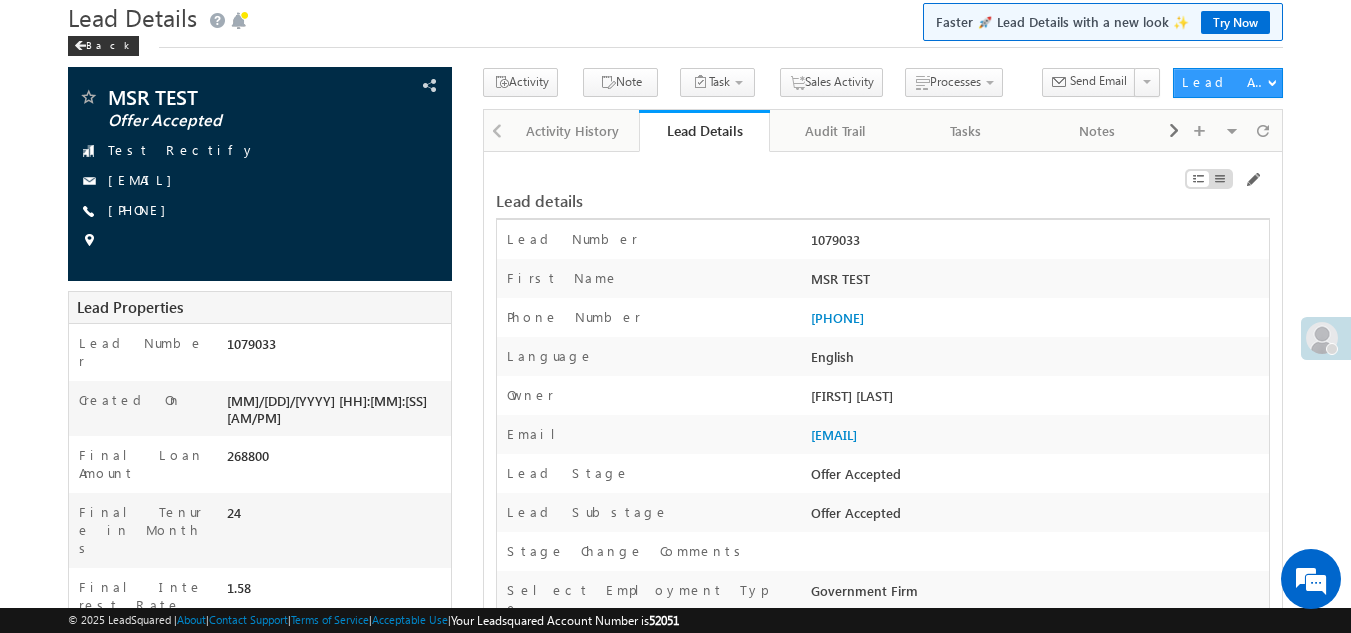 scroll, scrollTop: 0, scrollLeft: 0, axis: both 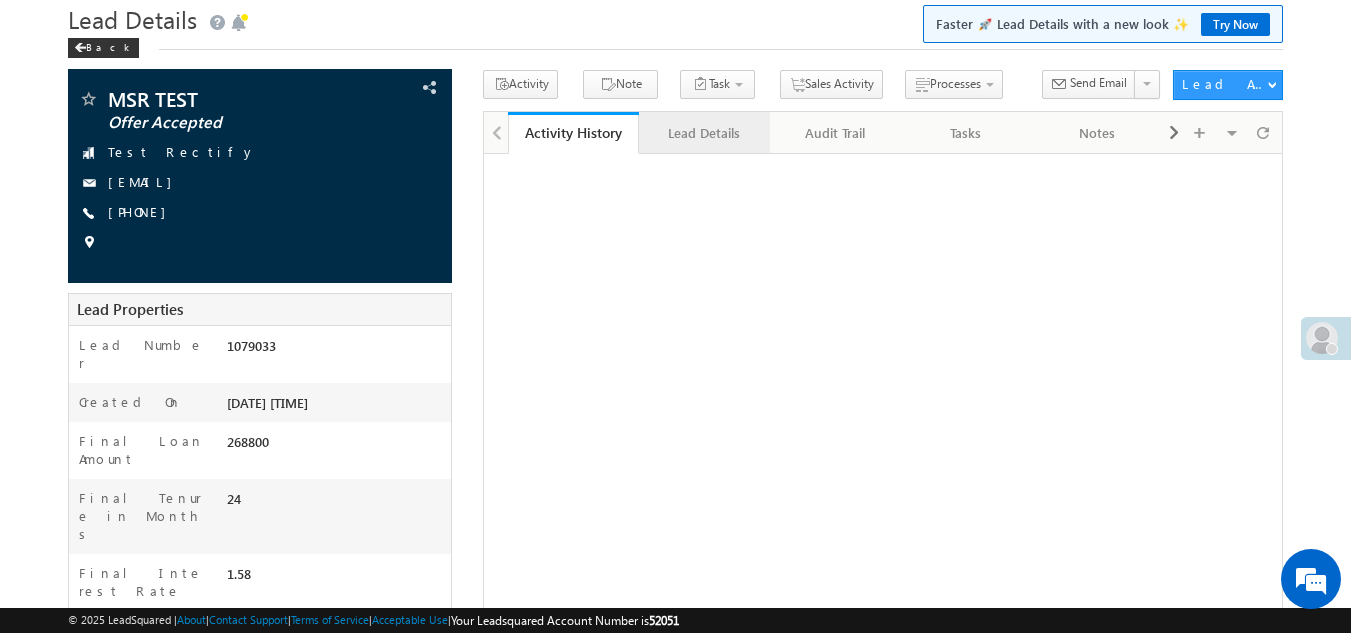 click on "Lead Details" at bounding box center [703, 133] 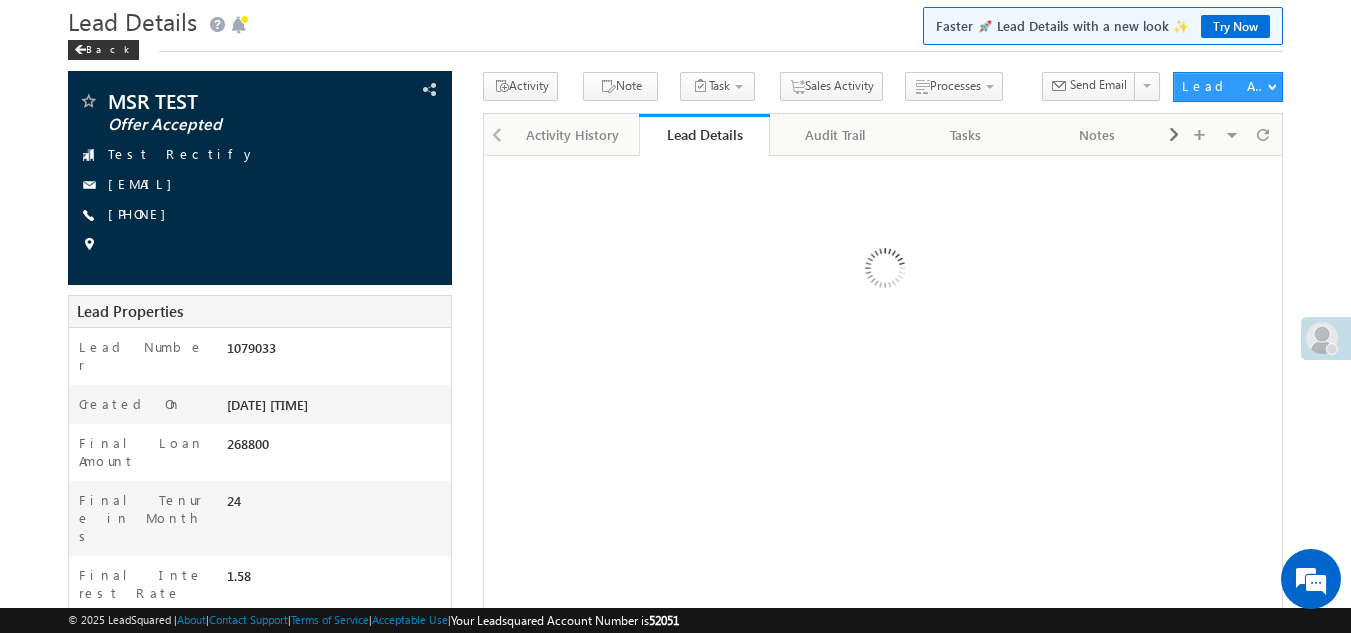 scroll, scrollTop: 0, scrollLeft: 0, axis: both 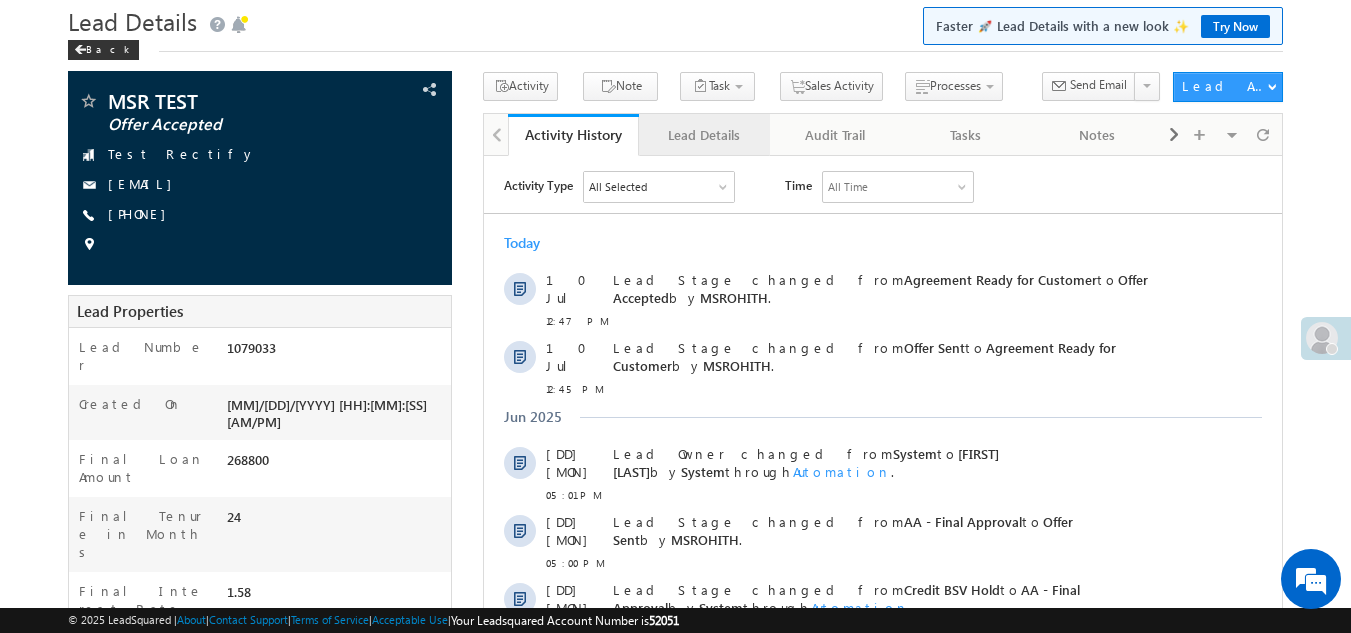 click on "Lead Details" at bounding box center [703, 135] 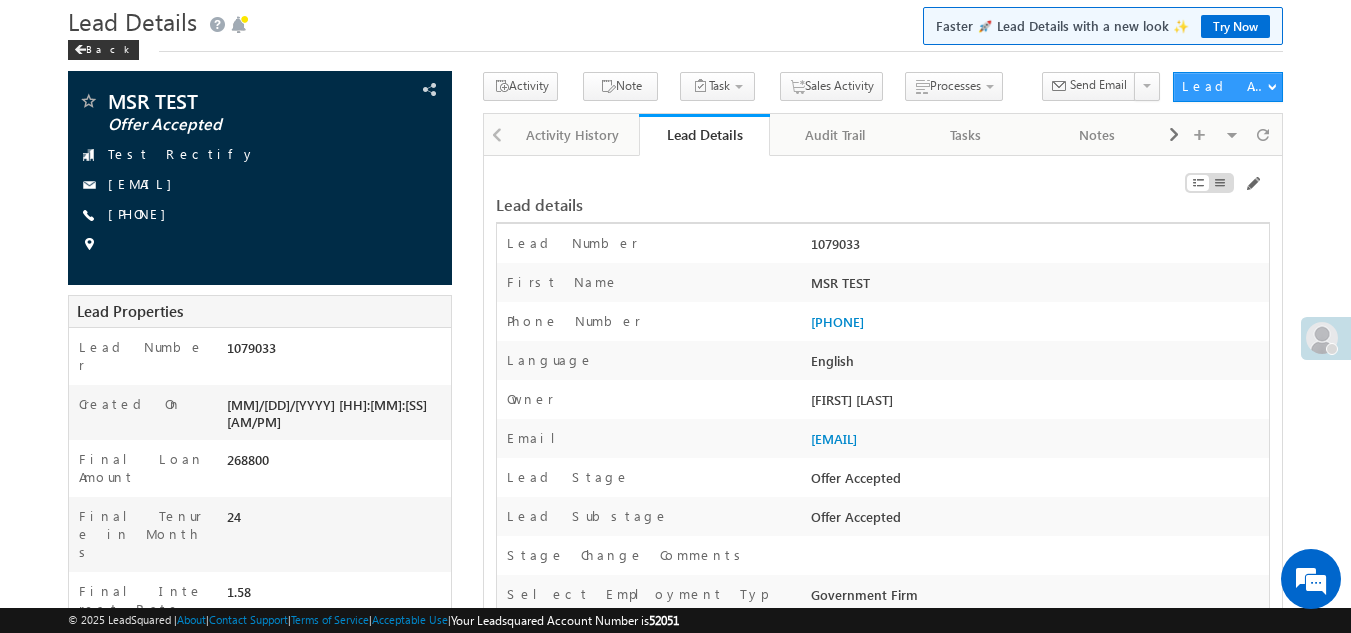 scroll, scrollTop: 0, scrollLeft: 0, axis: both 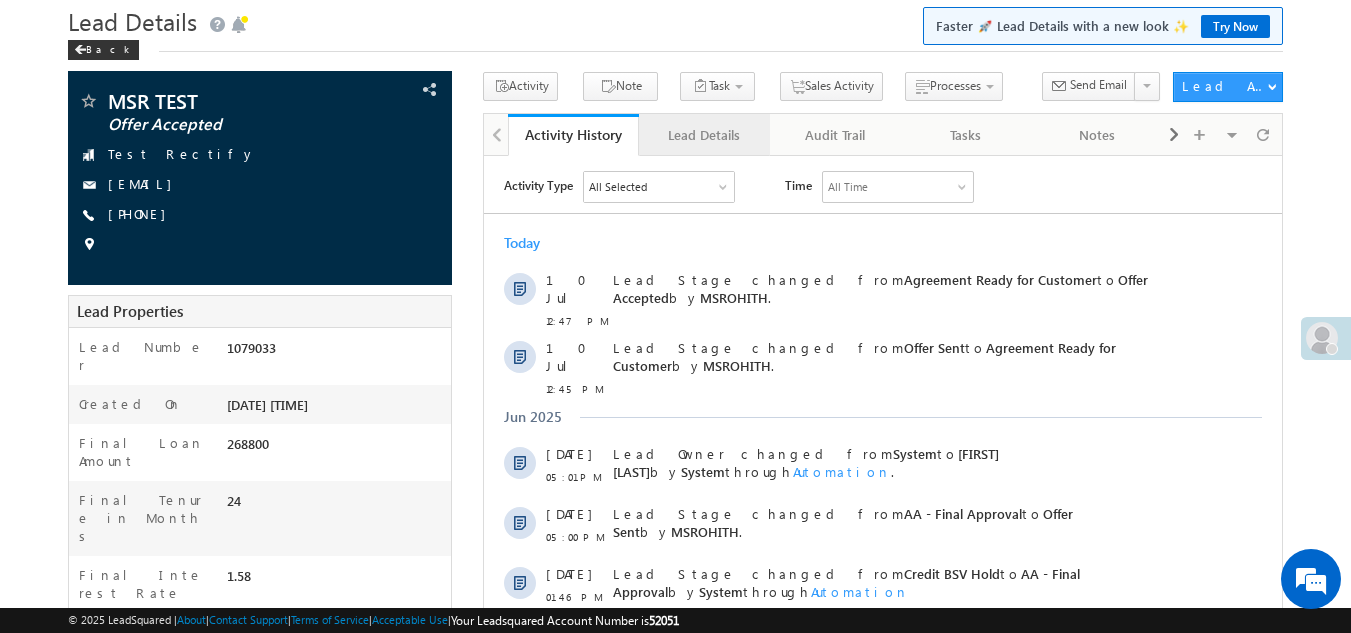 click on "Lead Details" at bounding box center (704, 135) 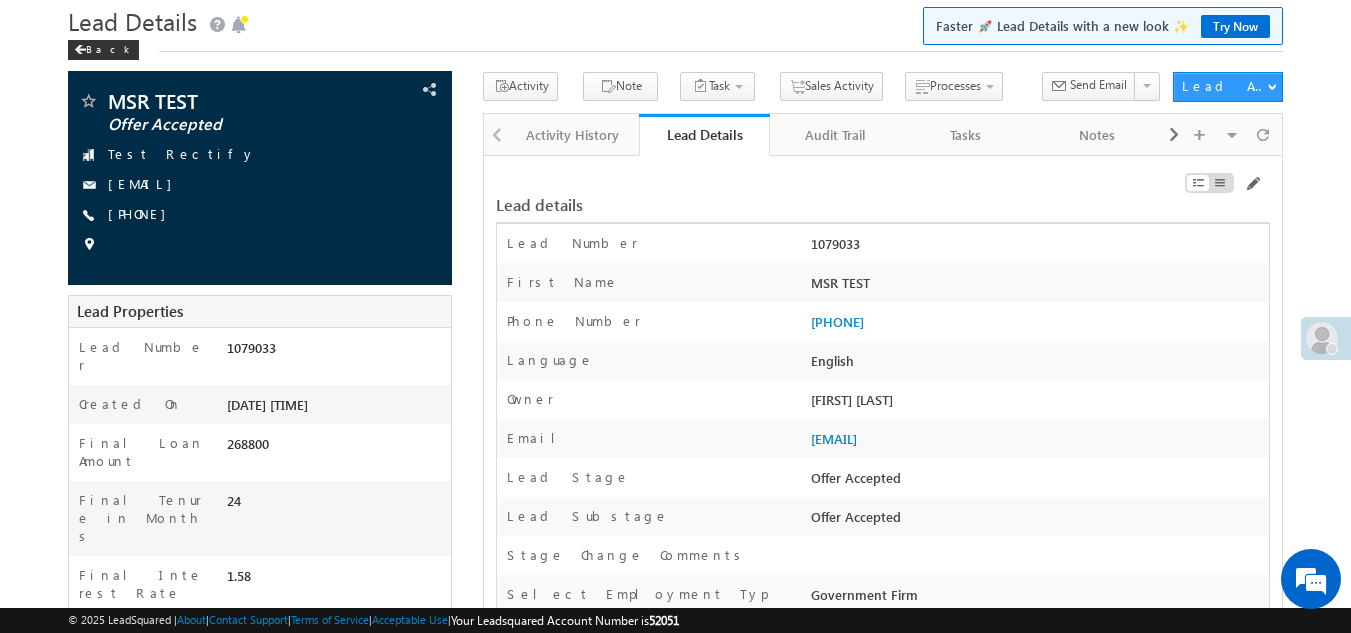 scroll, scrollTop: 0, scrollLeft: 0, axis: both 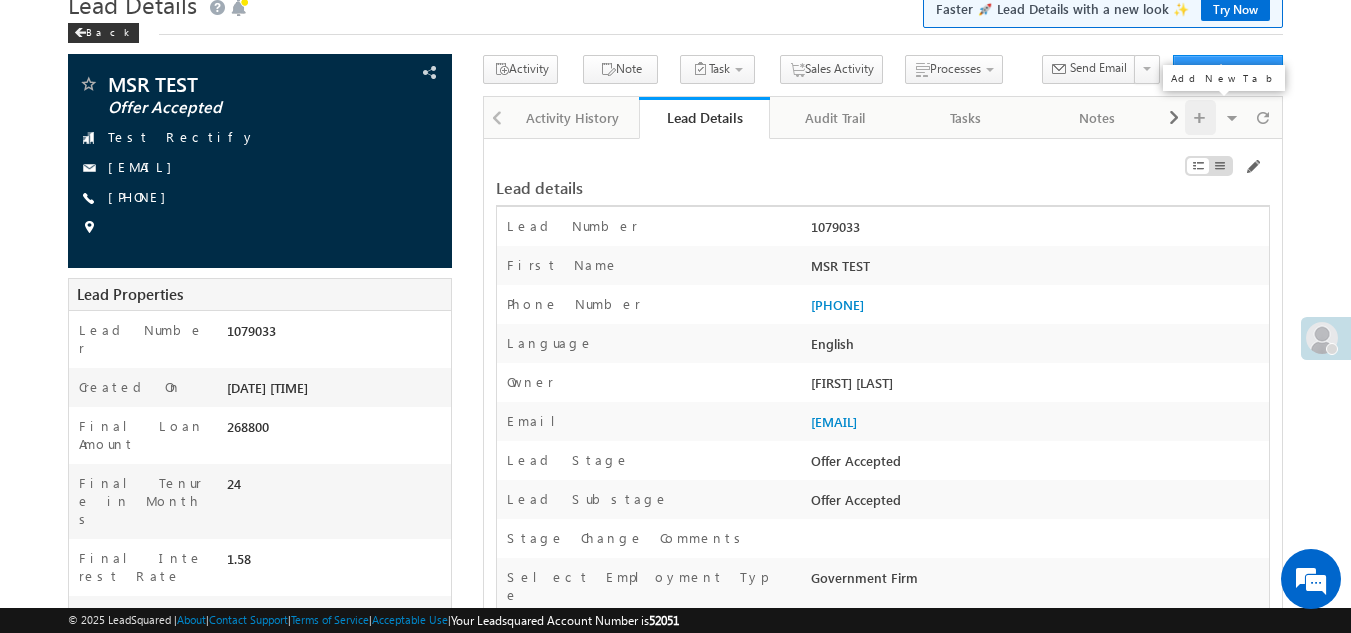 click at bounding box center [1200, 117] 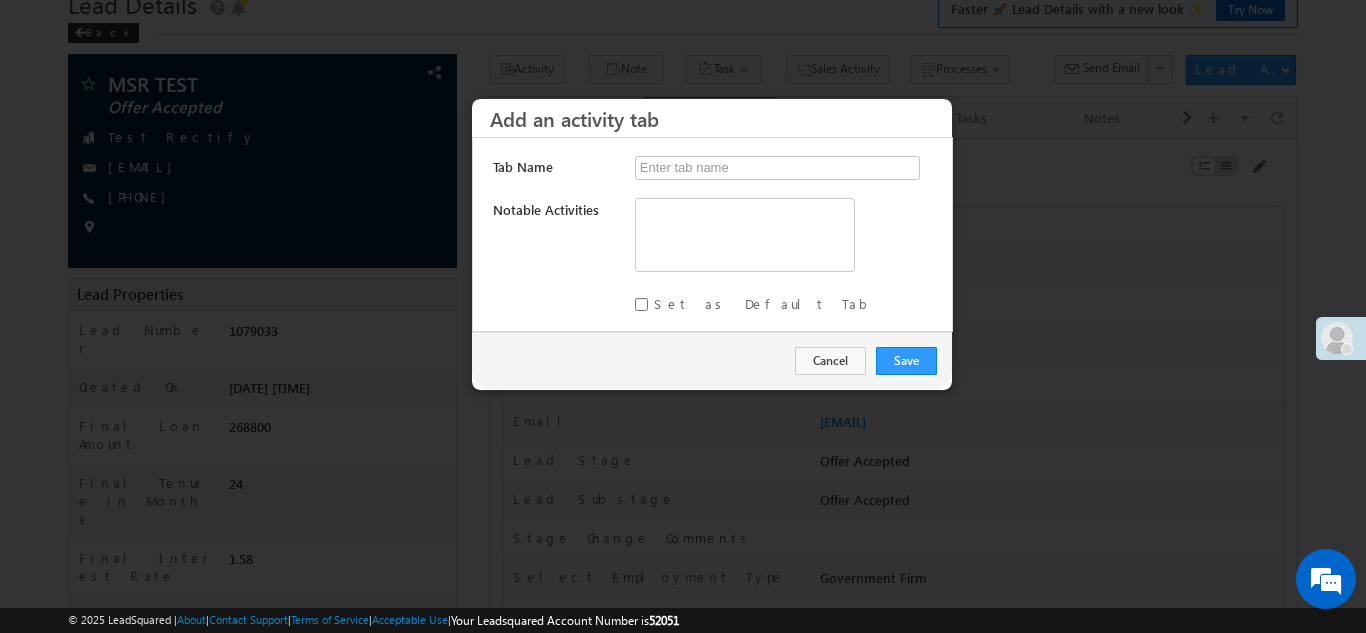 click at bounding box center (683, 316) 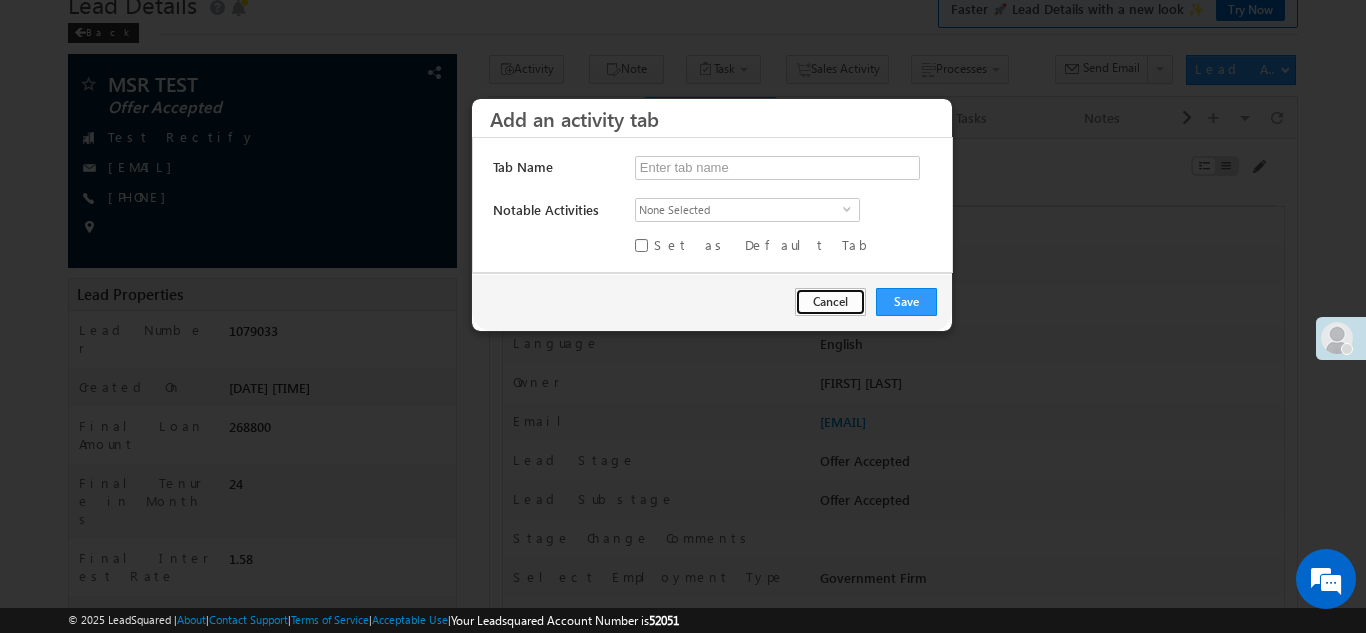 click on "Cancel" at bounding box center (830, 302) 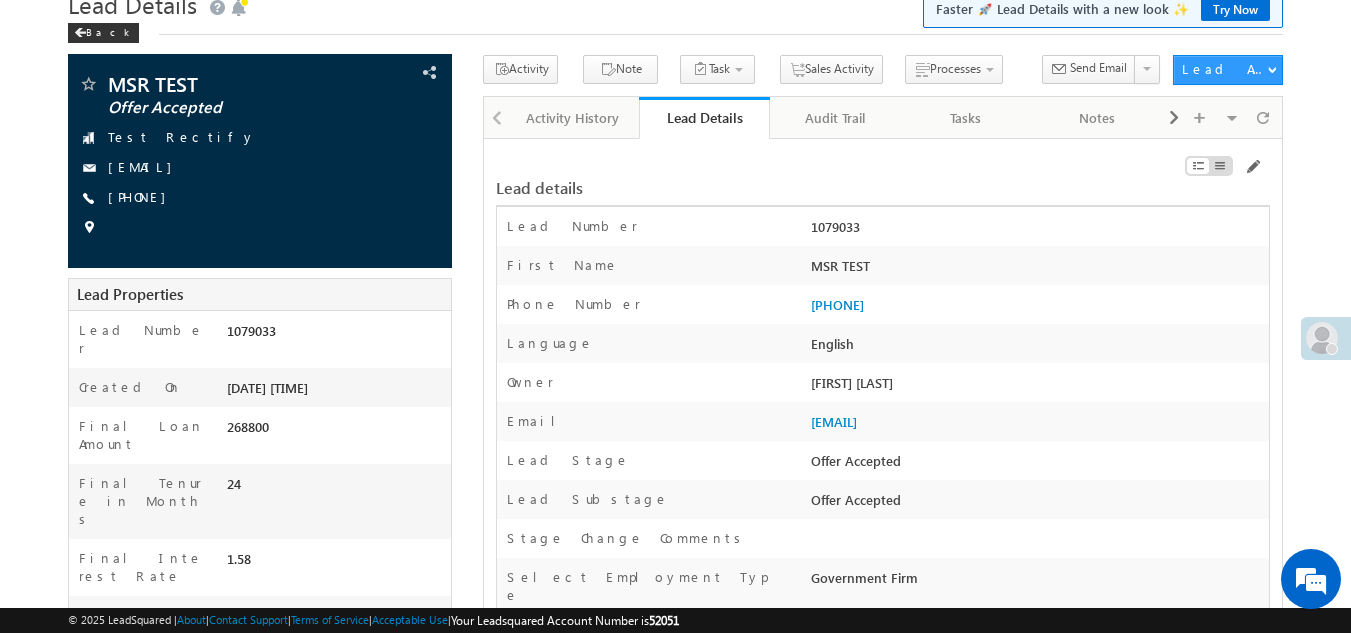 click on "Lead details" at bounding box center [750, 188] 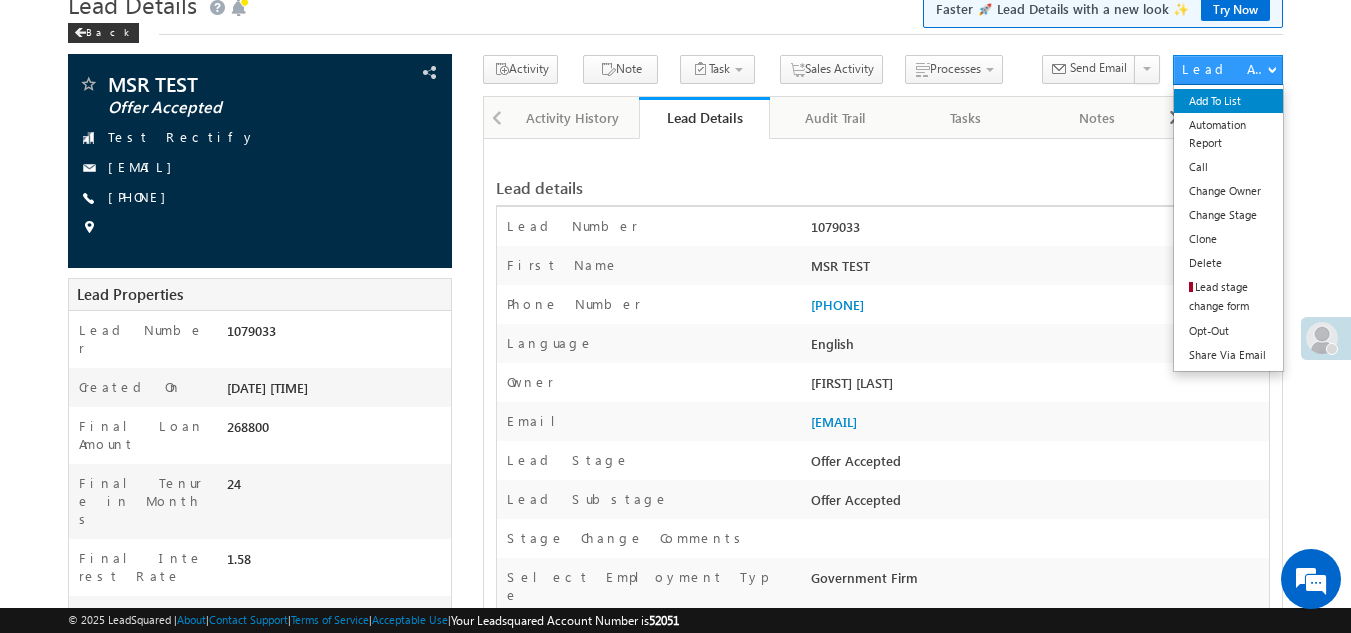 scroll, scrollTop: 0, scrollLeft: 0, axis: both 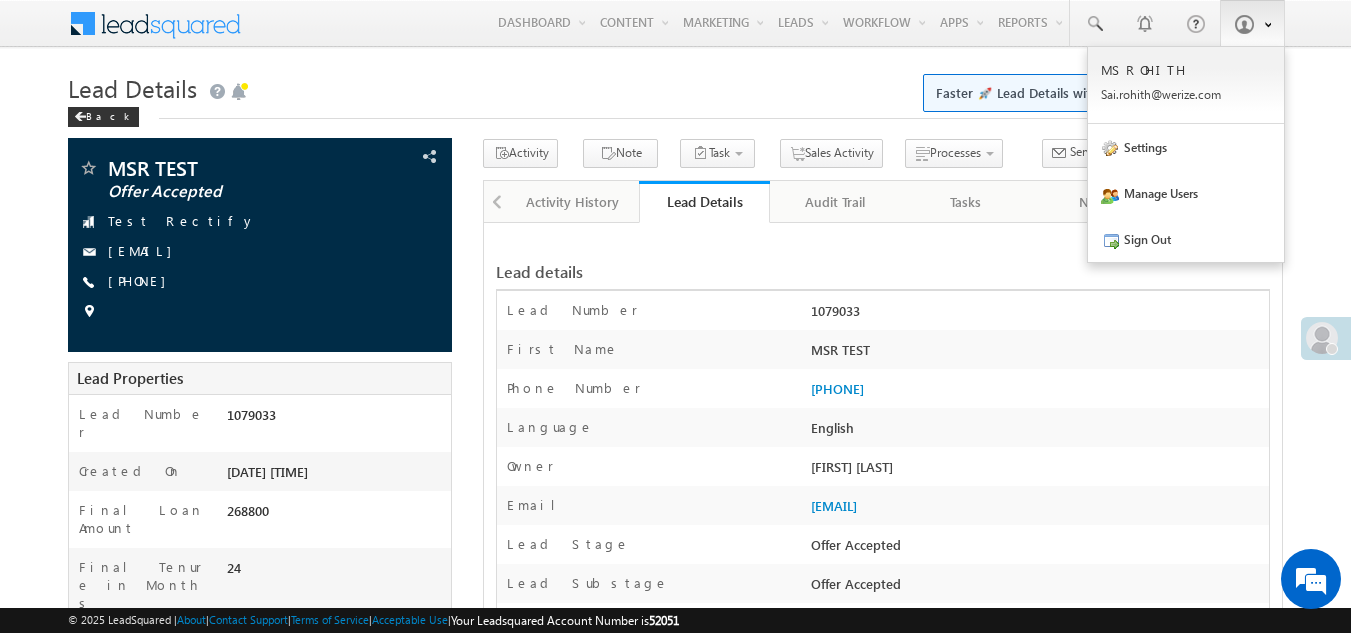 click at bounding box center [1264, 23] 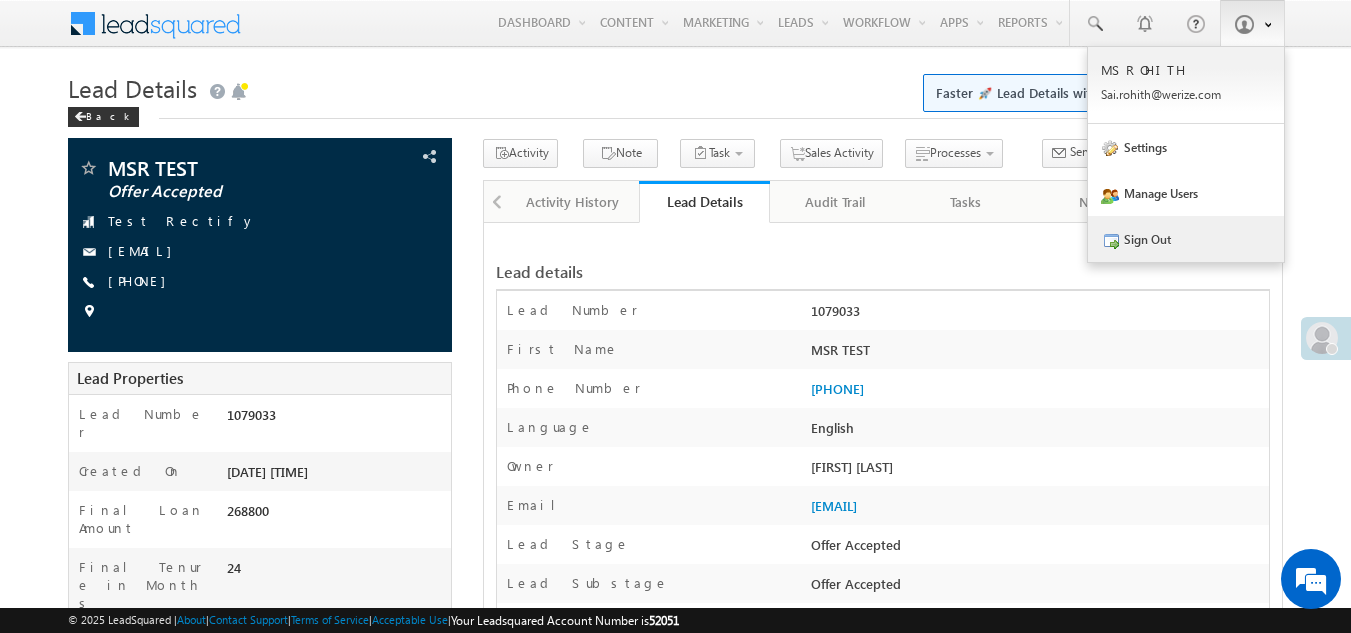 click on "Sign Out" at bounding box center (1186, 239) 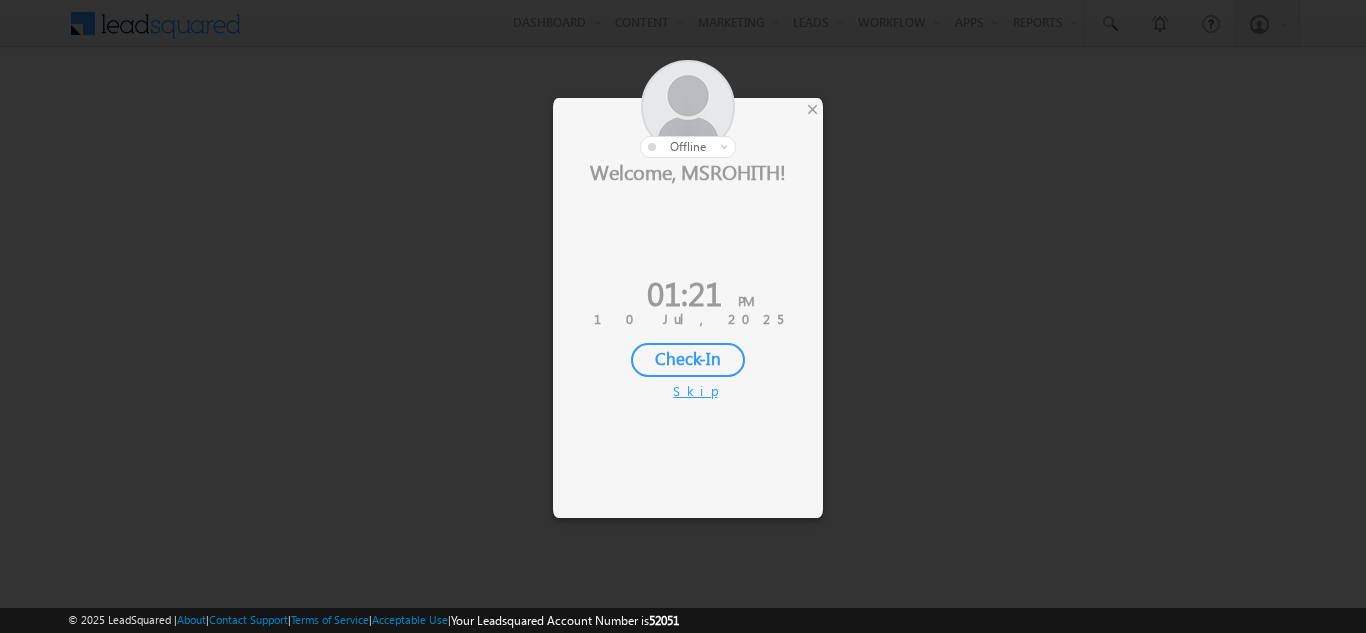 scroll, scrollTop: 0, scrollLeft: 0, axis: both 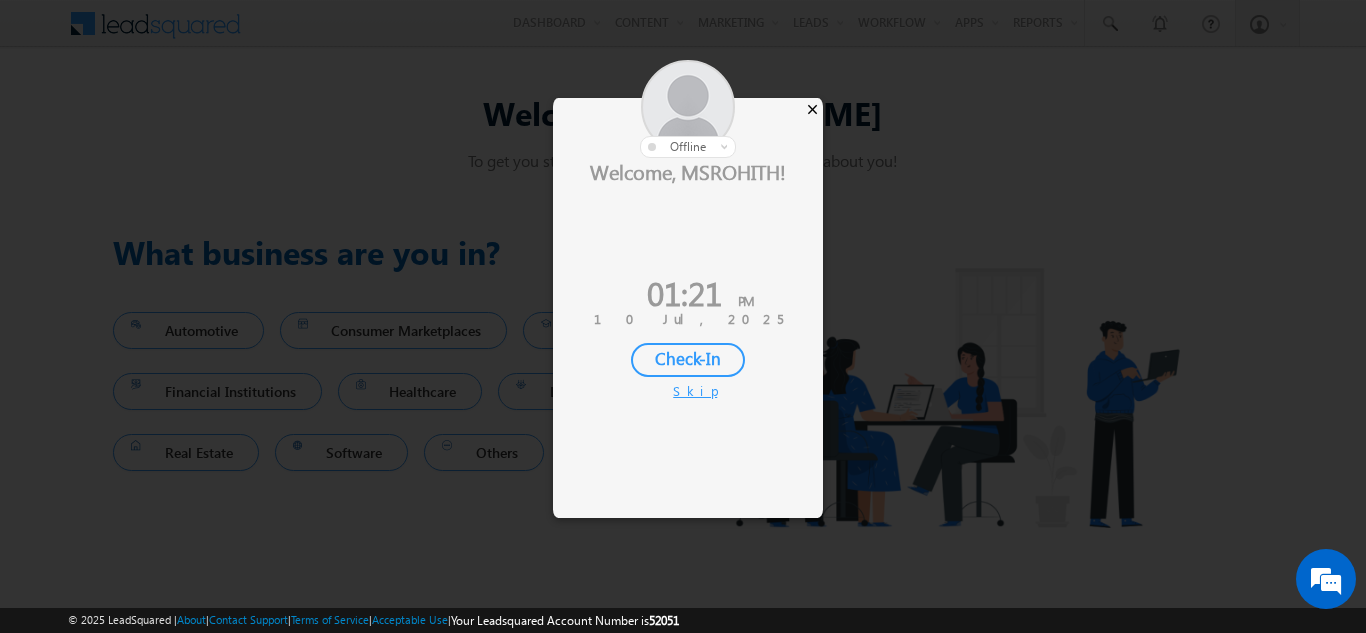 click on "×" at bounding box center [812, 109] 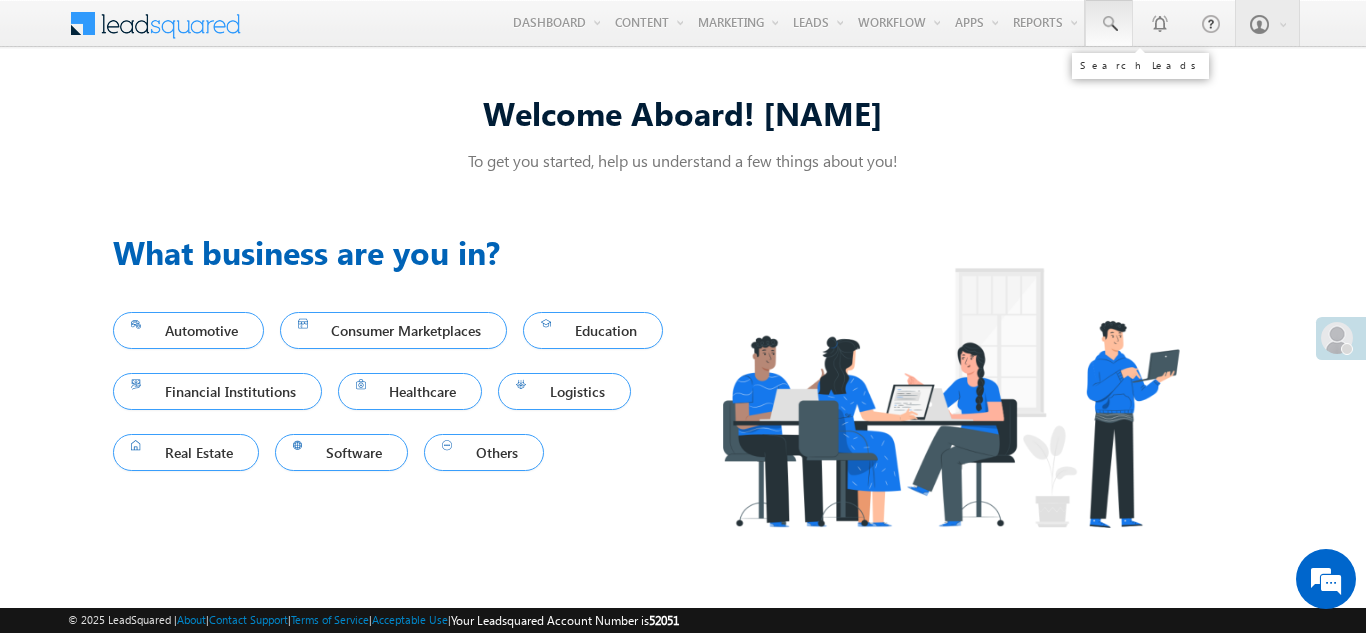 click at bounding box center (1109, 24) 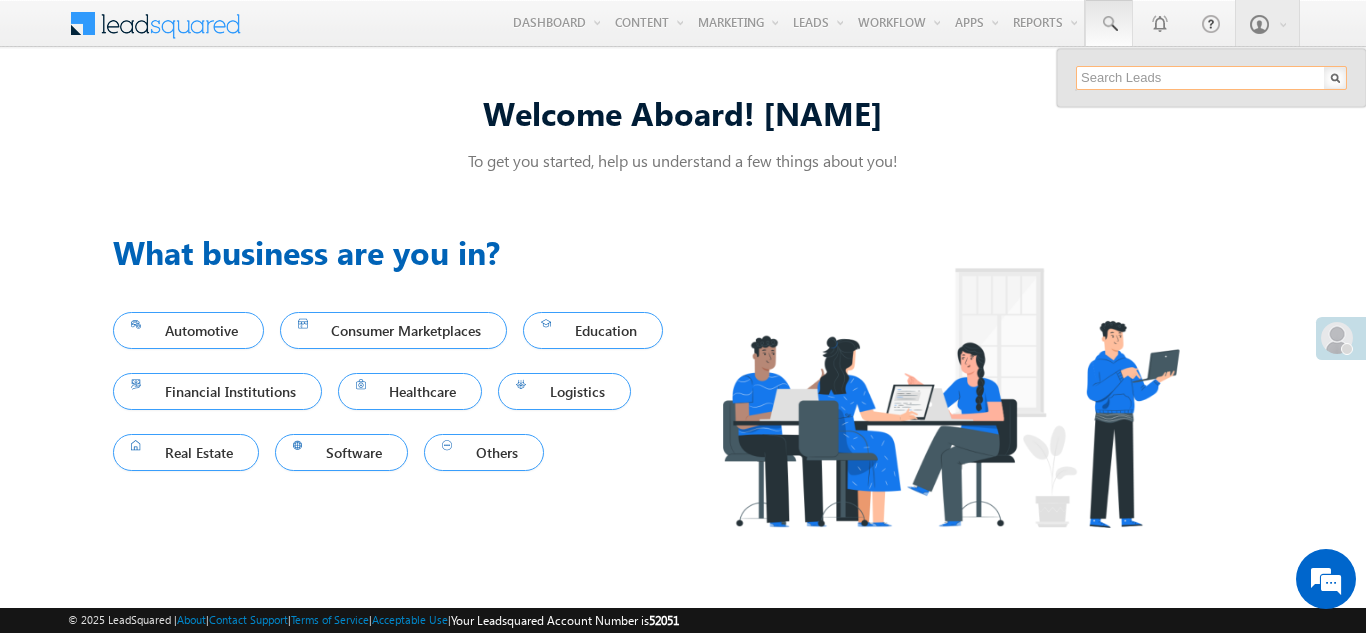 paste on "1079196" 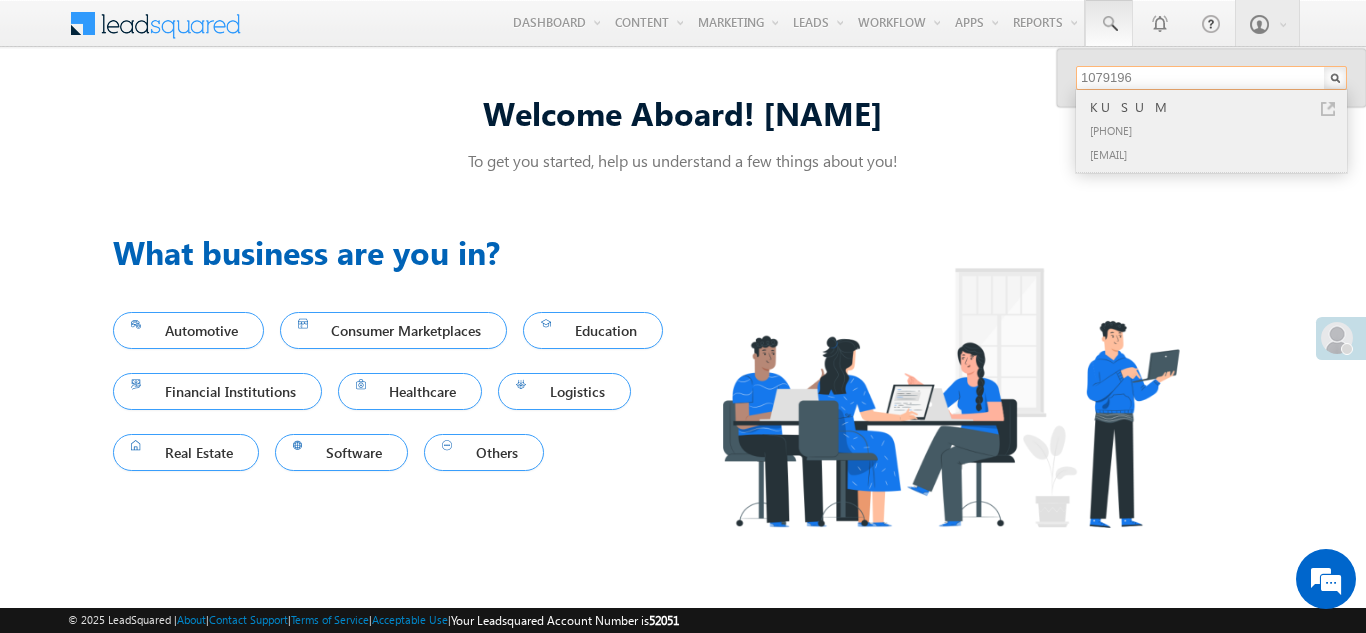 type on "1079196" 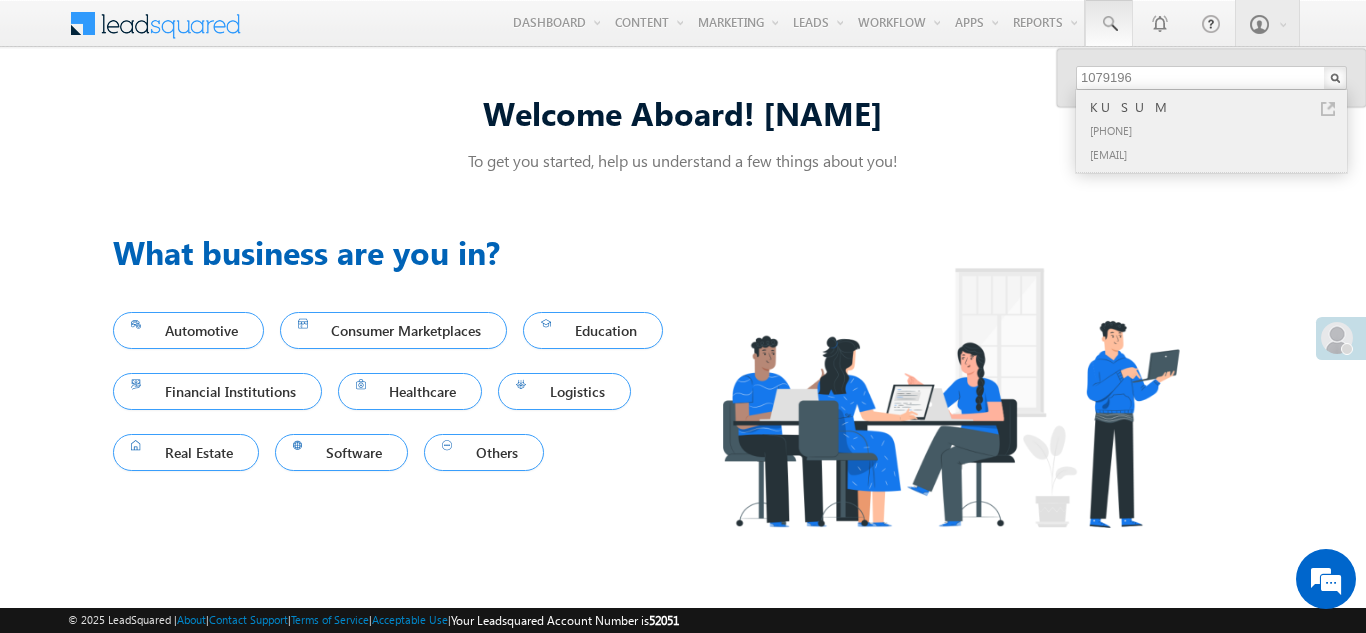 click on "[PHONE]" at bounding box center (1220, 130) 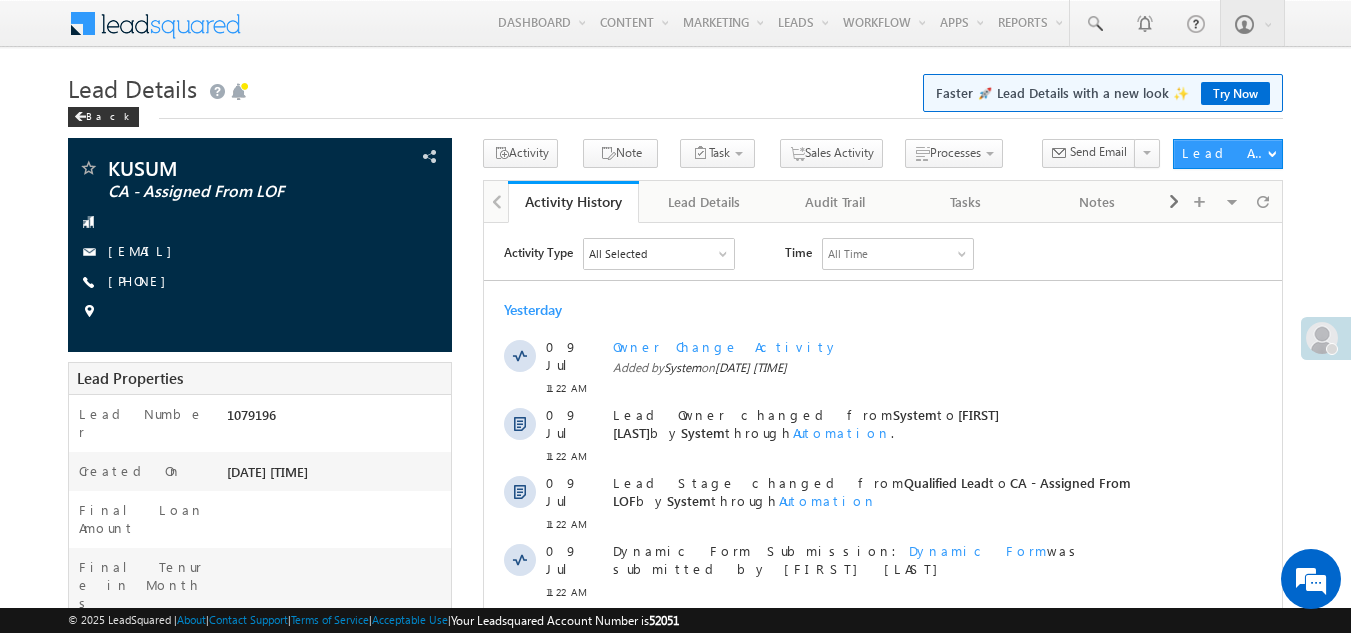 scroll, scrollTop: 0, scrollLeft: 0, axis: both 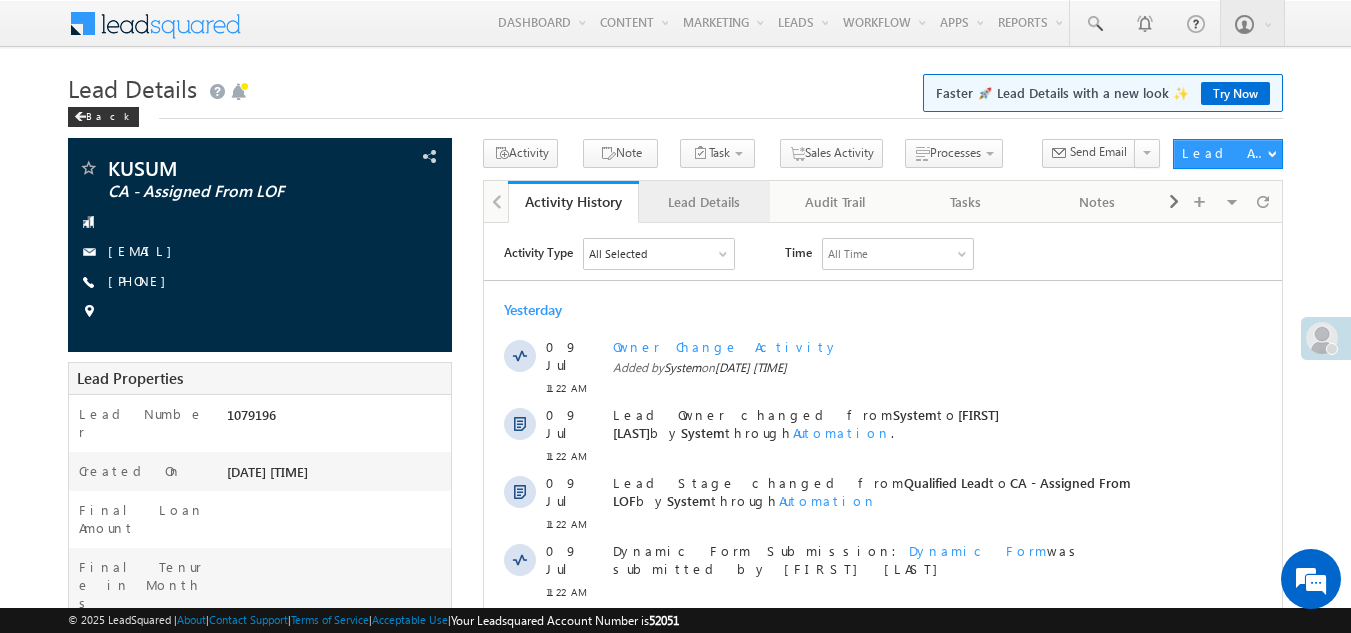 click on "Lead Details" at bounding box center [703, 202] 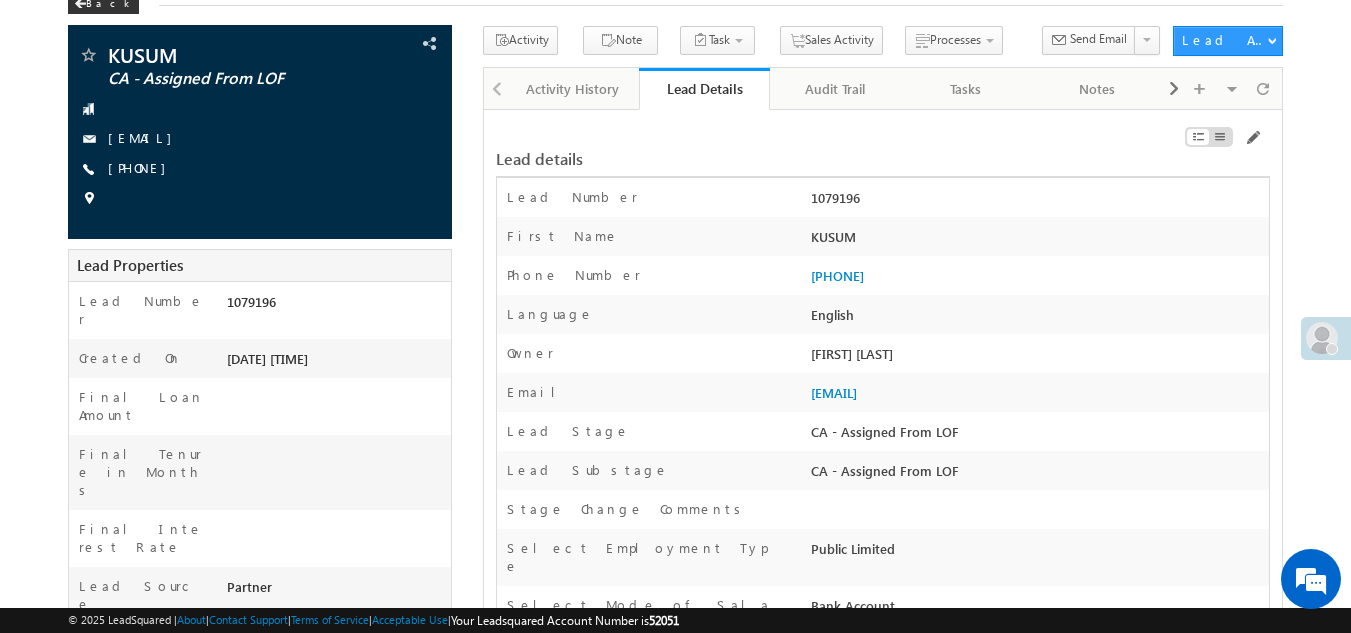 scroll, scrollTop: 0, scrollLeft: 0, axis: both 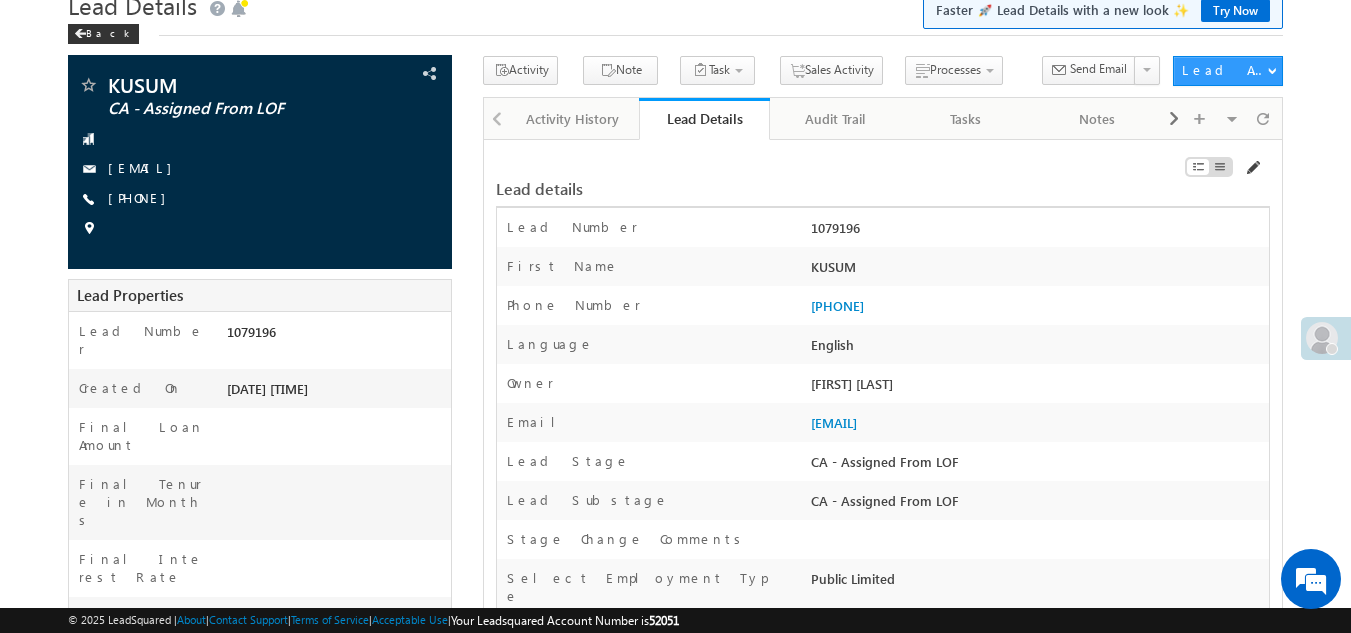 click at bounding box center (1252, 168) 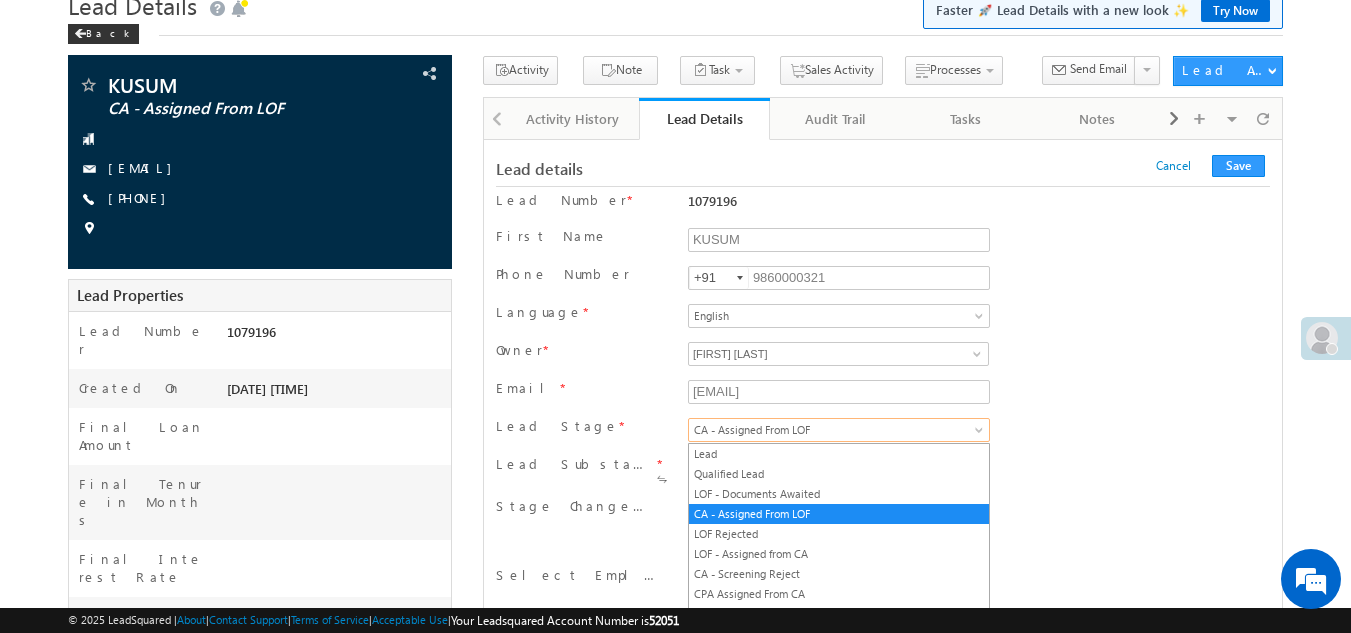 click on "CA - Assigned From LOF" at bounding box center [835, 430] 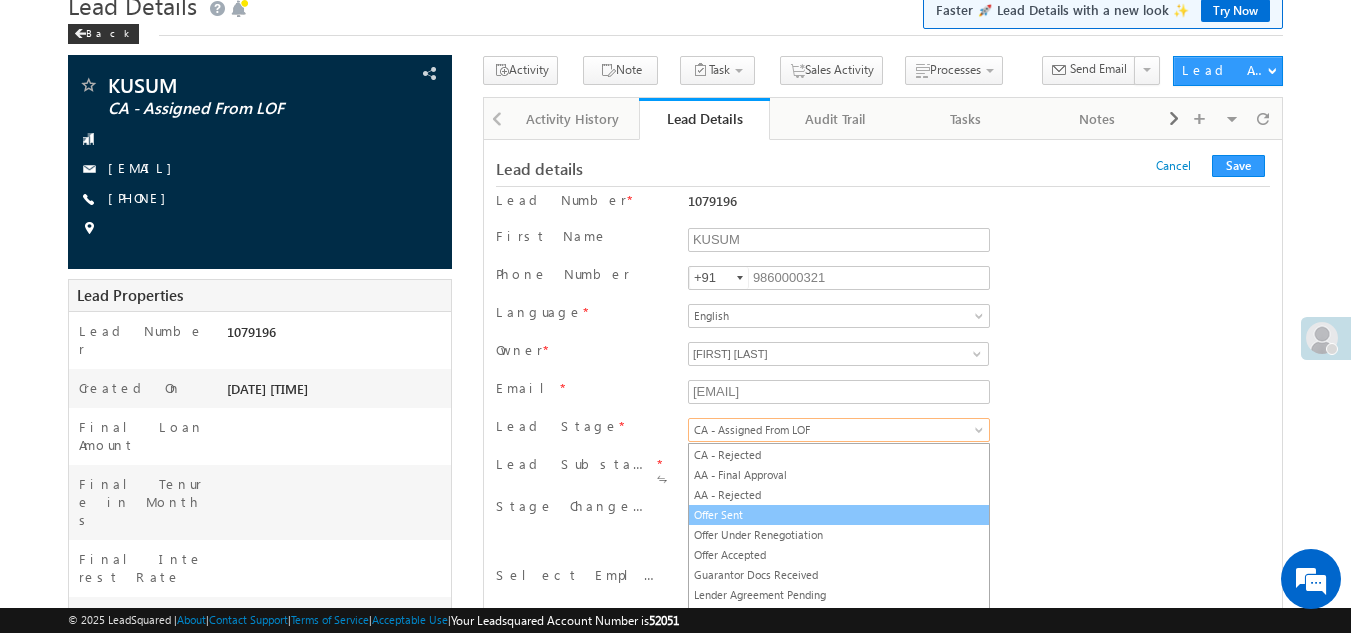 scroll, scrollTop: 220, scrollLeft: 0, axis: vertical 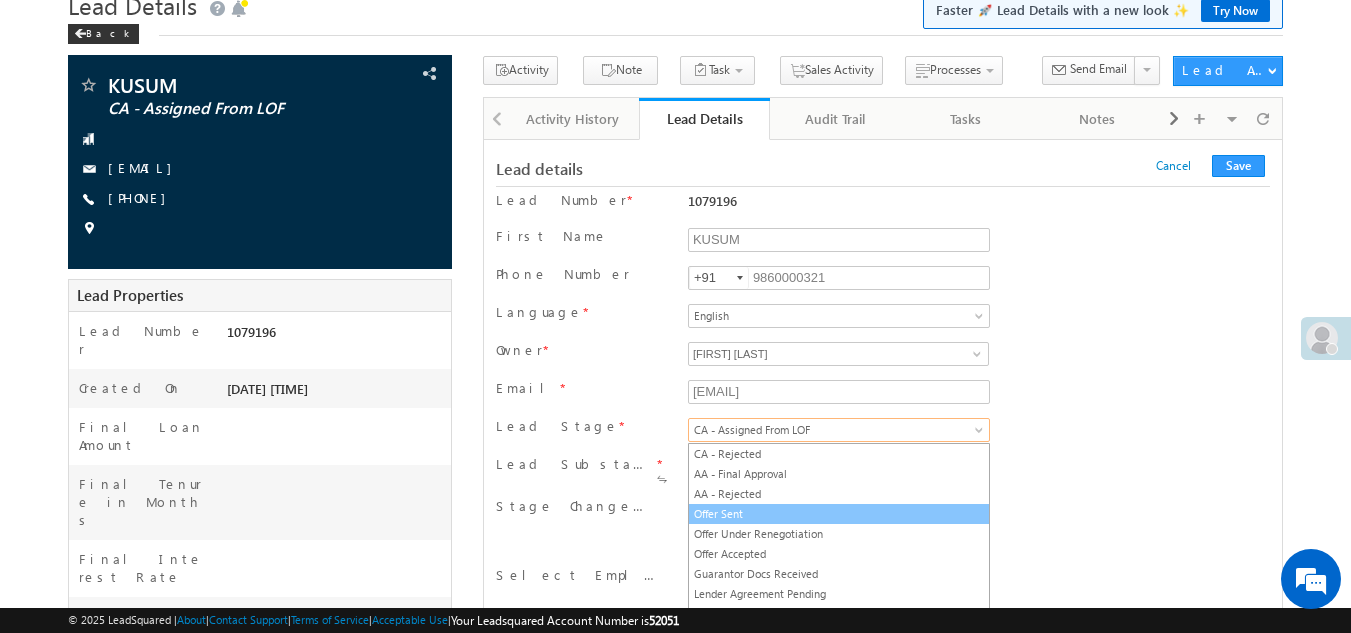 click on "Offer Sent" at bounding box center (839, 514) 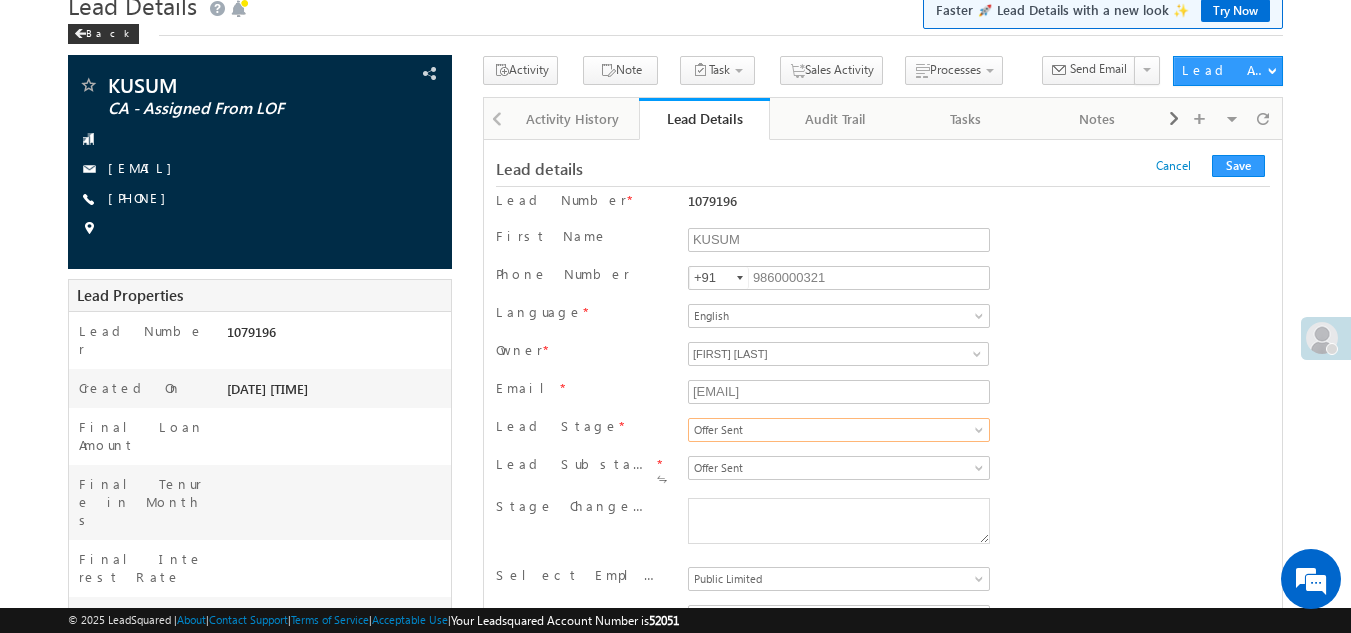 click on "Lead Stage
*
Lead Qualified Lead LOF - Documents Awaited CA - Assigned From LOF LOF Rejected LOF - Assigned from CA CA - Screening Reject CPA Assigned From CA CA - PD Pending AA - Send for final approval CA - Info Required by AA CA - Rejected AA - Final Approval AA - Rejected Offer Sent Offer Under Renegotiation Offer Accepted Guarantor Docs Received Lender Agreement Pending Agreement Ready for Customer Agreement Sent to Customer Agreement Under Revision Signed Scanned Documents Received Courier Pickup Scheduled Courier Docs Received Pre Disbursal Agreement & Credit Review Ready for Disbursal Credit BSV Hold Post Credit D1 Reject Post Credit D2 Reject Sent for Disbursal Risk Reject Post-approval Credit Reject Expired Lender Process Initiated Lender Process Completed Revised Agreement Cases Lender Unavailable via Automation D3 rejection lender assigned - link unavailable" at bounding box center [883, 432] 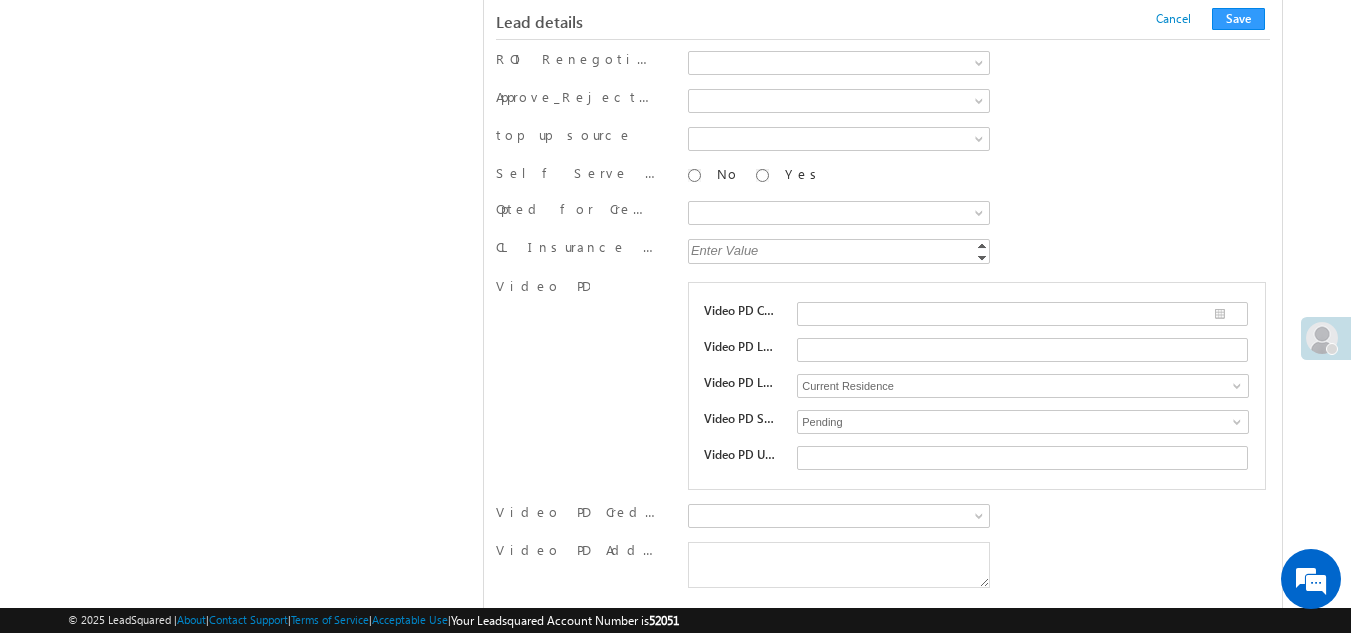 scroll, scrollTop: 3609, scrollLeft: 0, axis: vertical 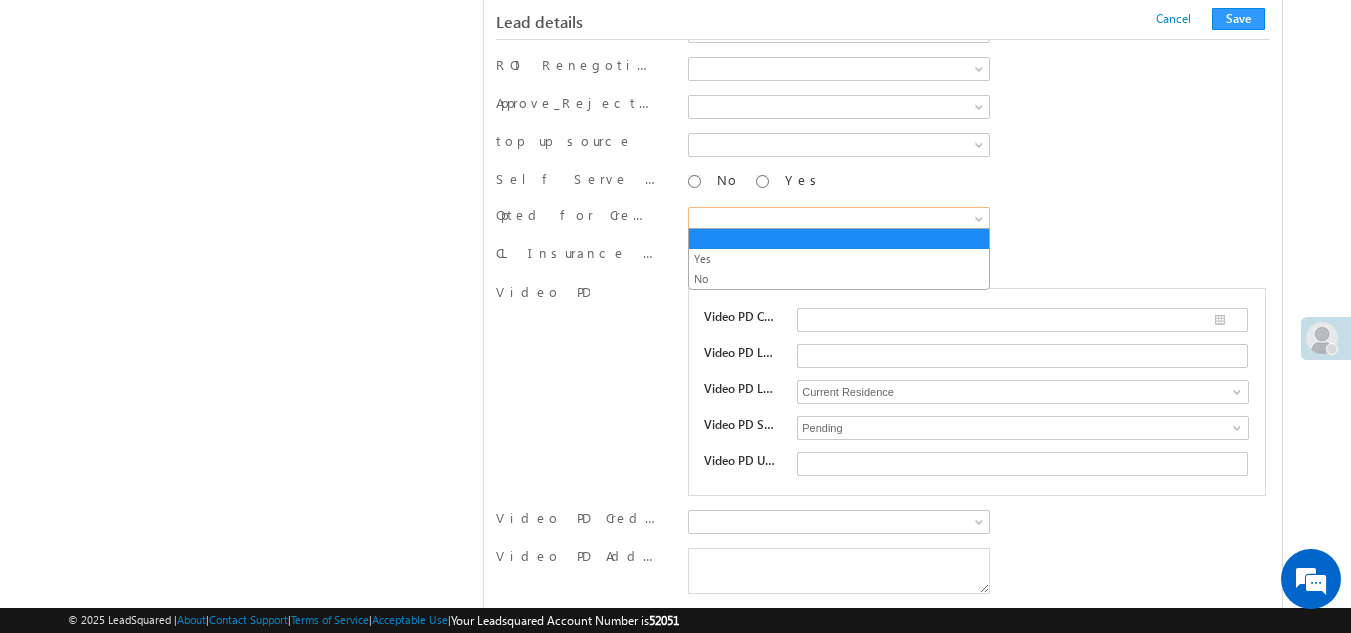 click at bounding box center [835, 219] 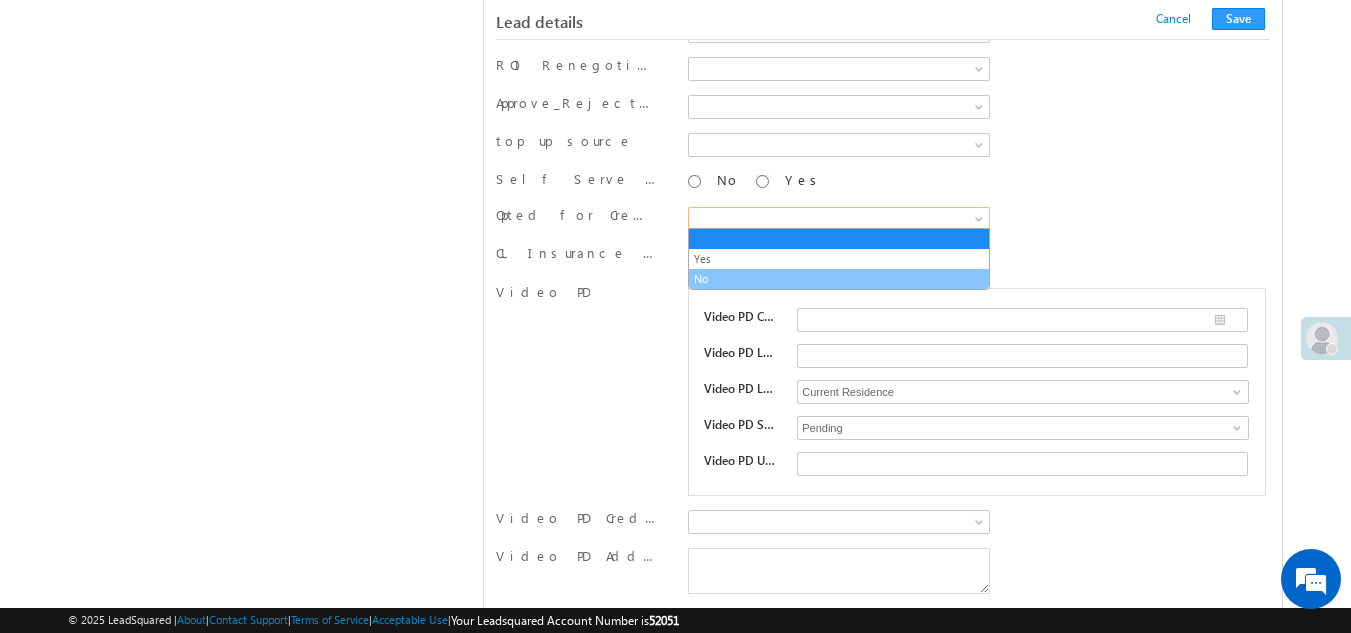 click on "No" at bounding box center (839, 279) 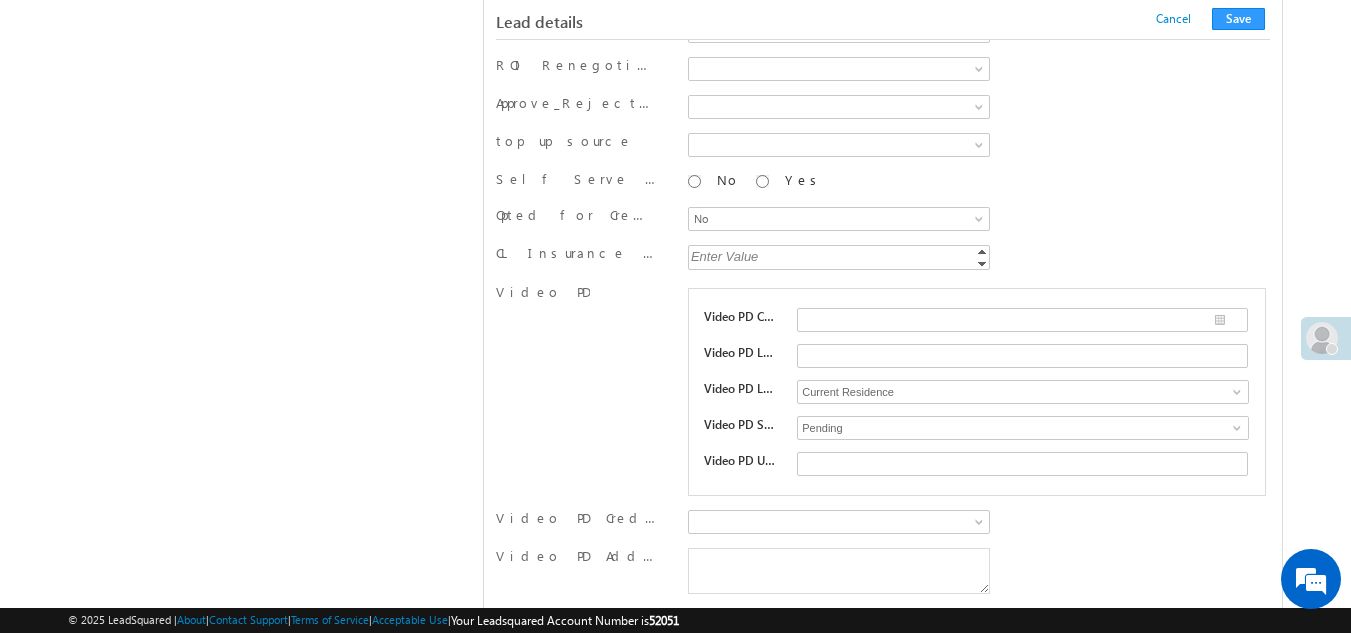 click on "Enter Value" at bounding box center (840, 256) 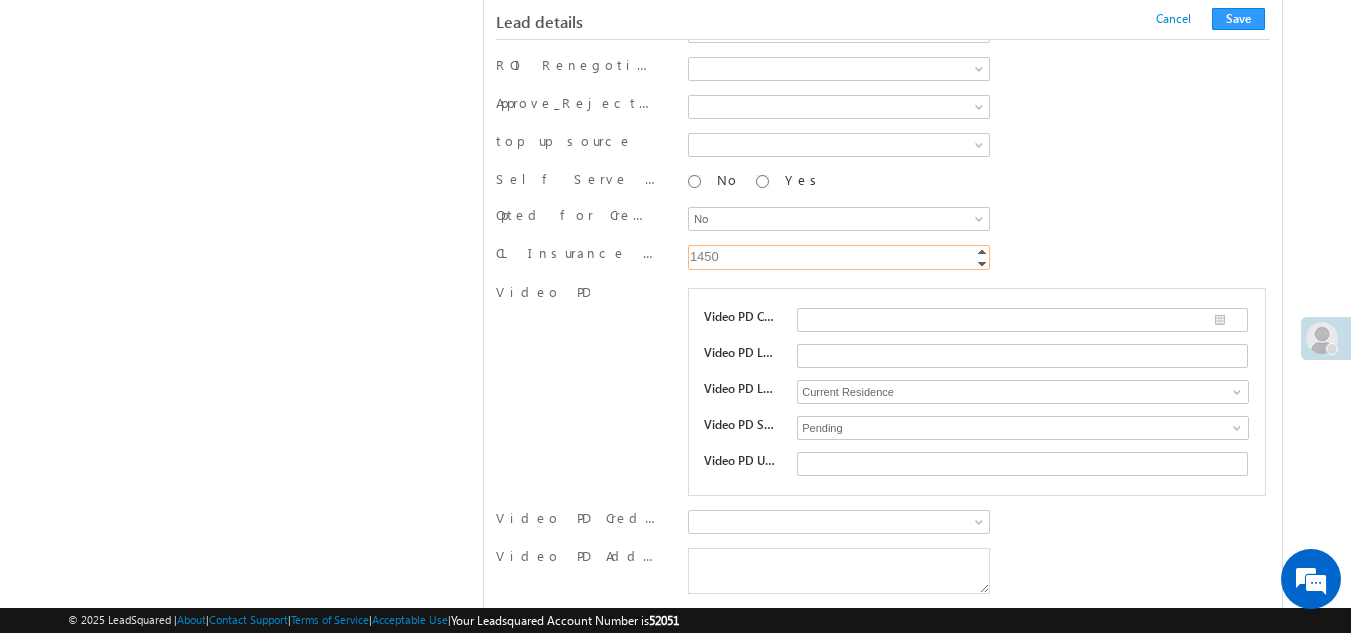 type on "1450" 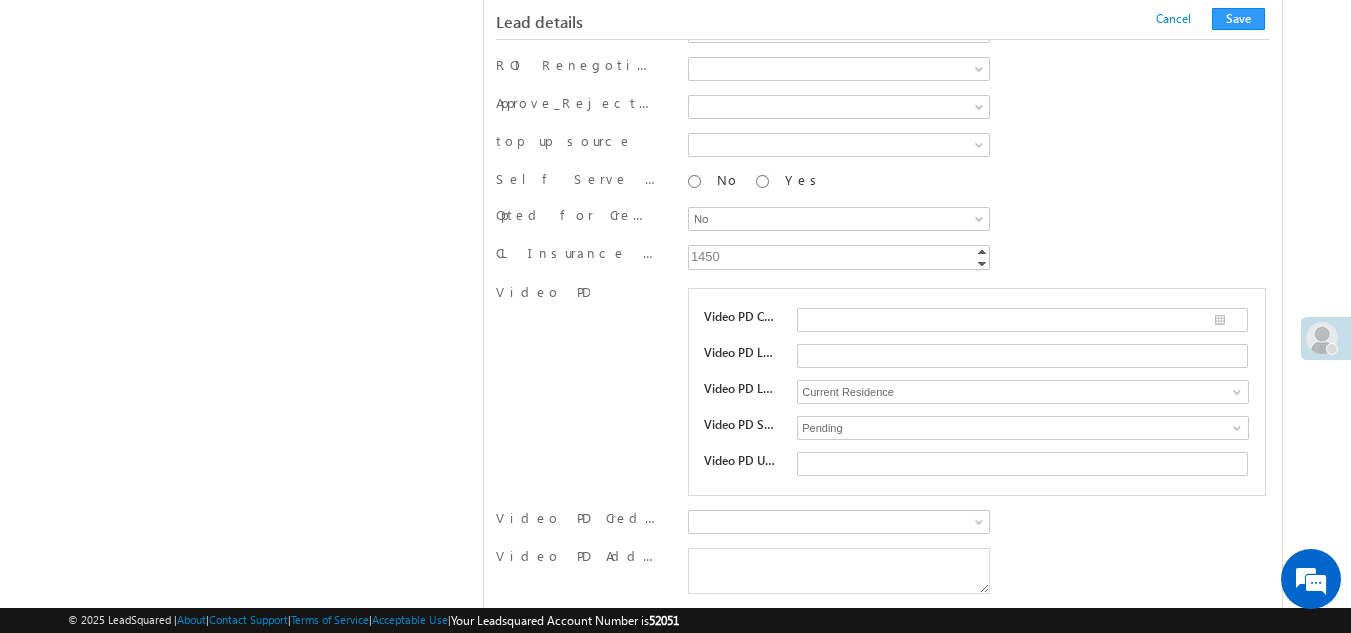 click on "Opted for Credit Life
Yes No No" at bounding box center [883, 221] 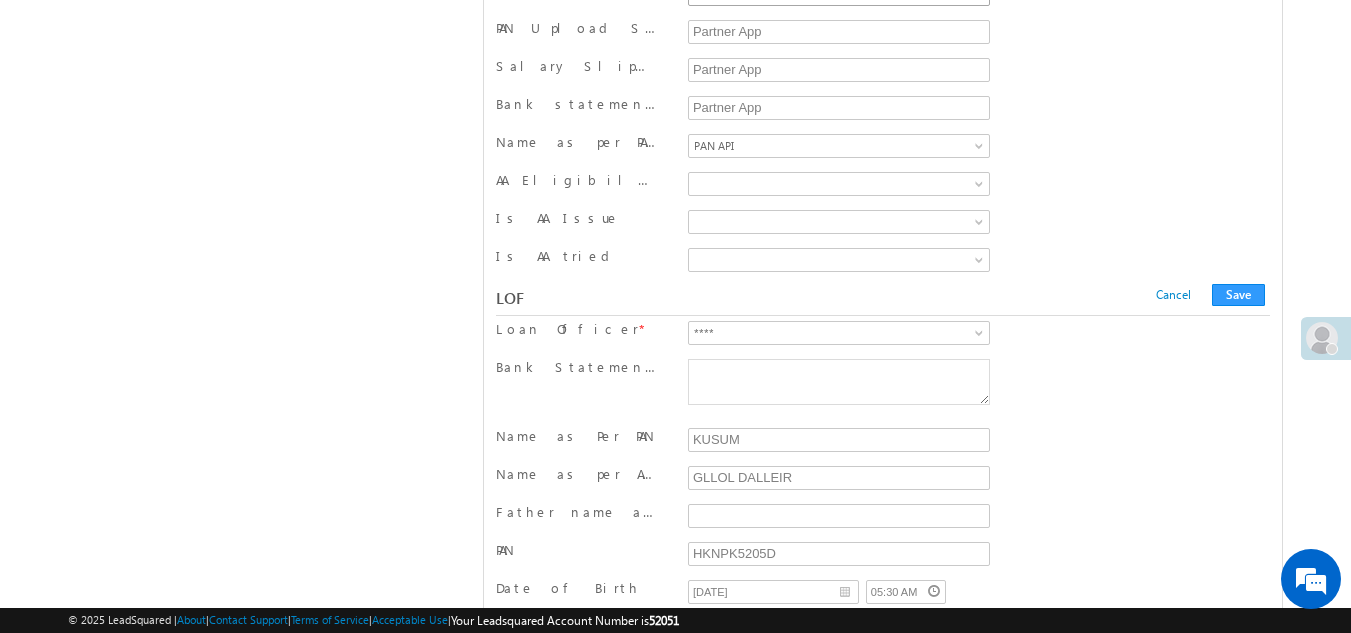 scroll, scrollTop: 5865, scrollLeft: 0, axis: vertical 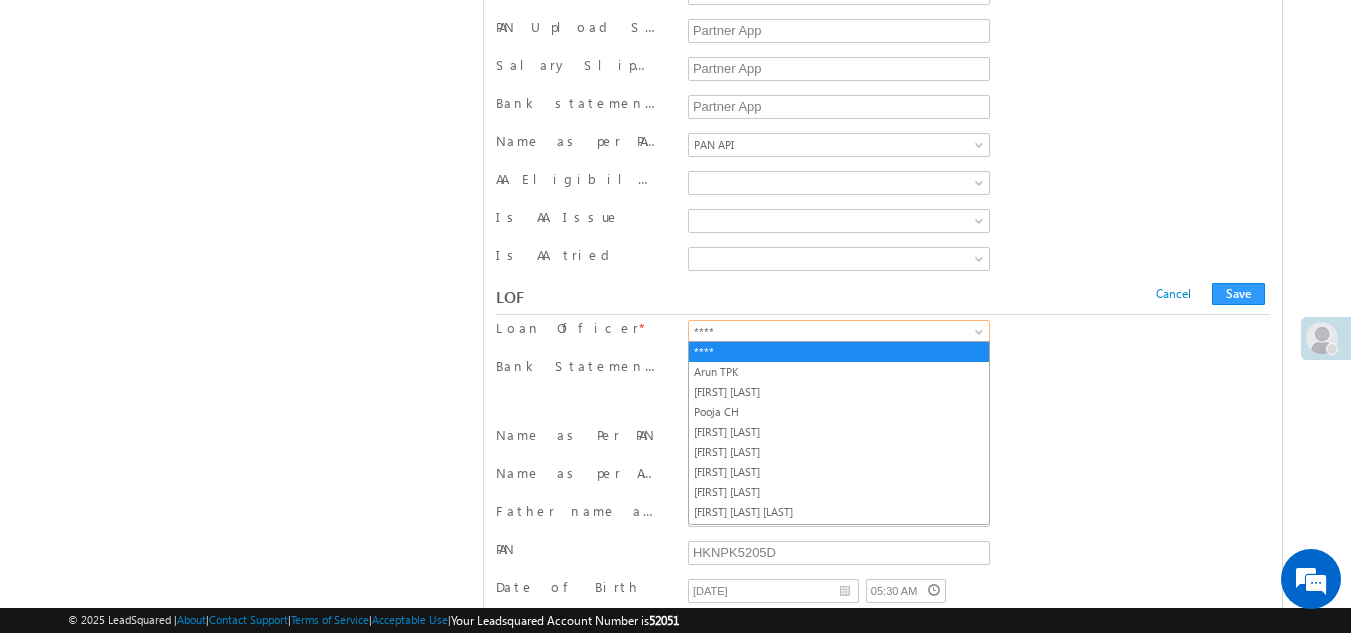 click on "****" at bounding box center (835, 332) 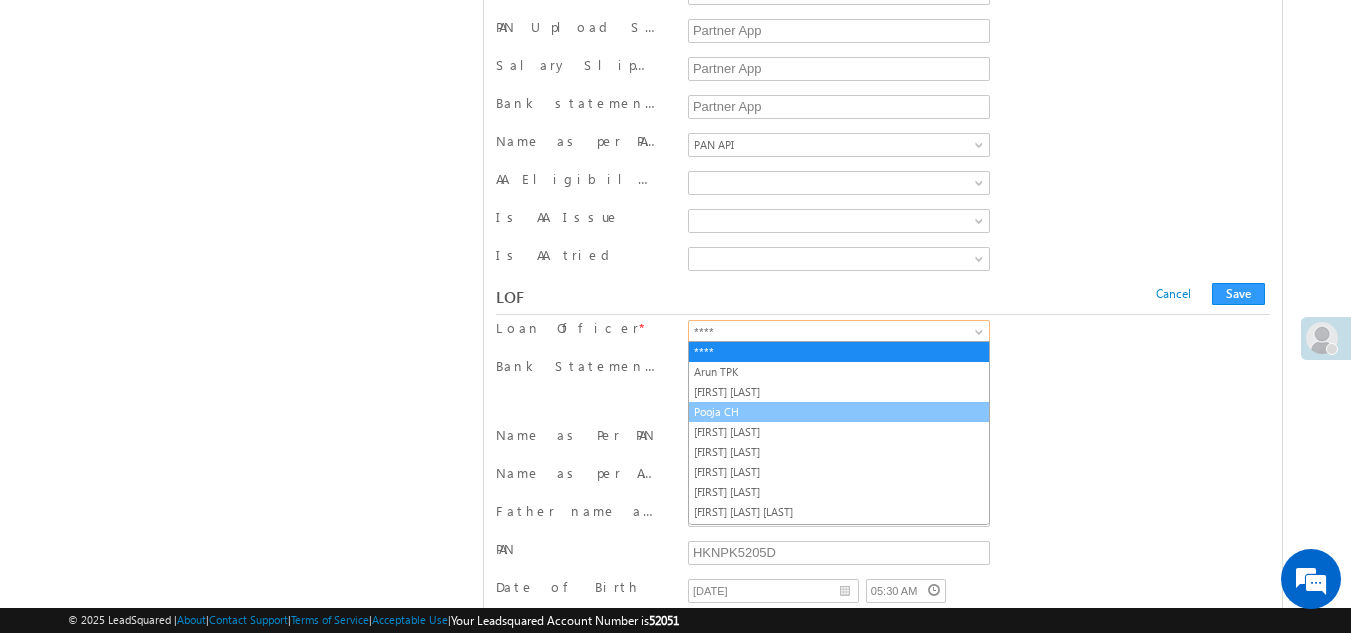 click on "Pooja CH" at bounding box center [839, 412] 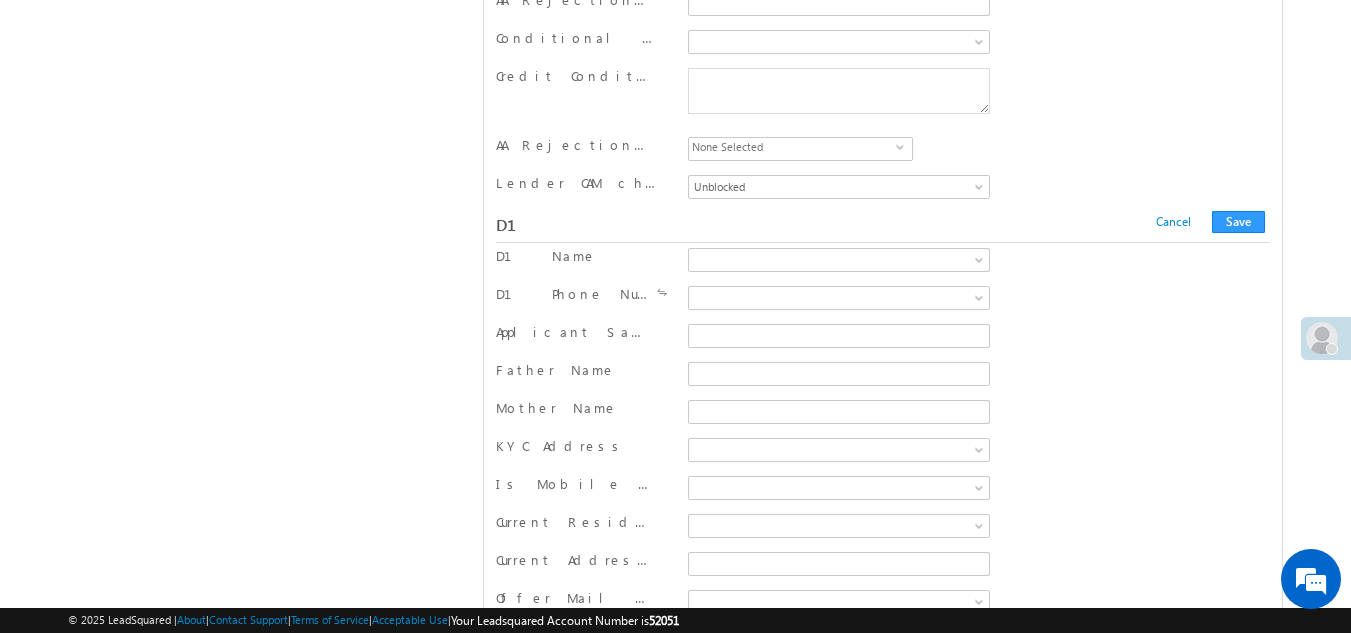 scroll, scrollTop: 9747, scrollLeft: 0, axis: vertical 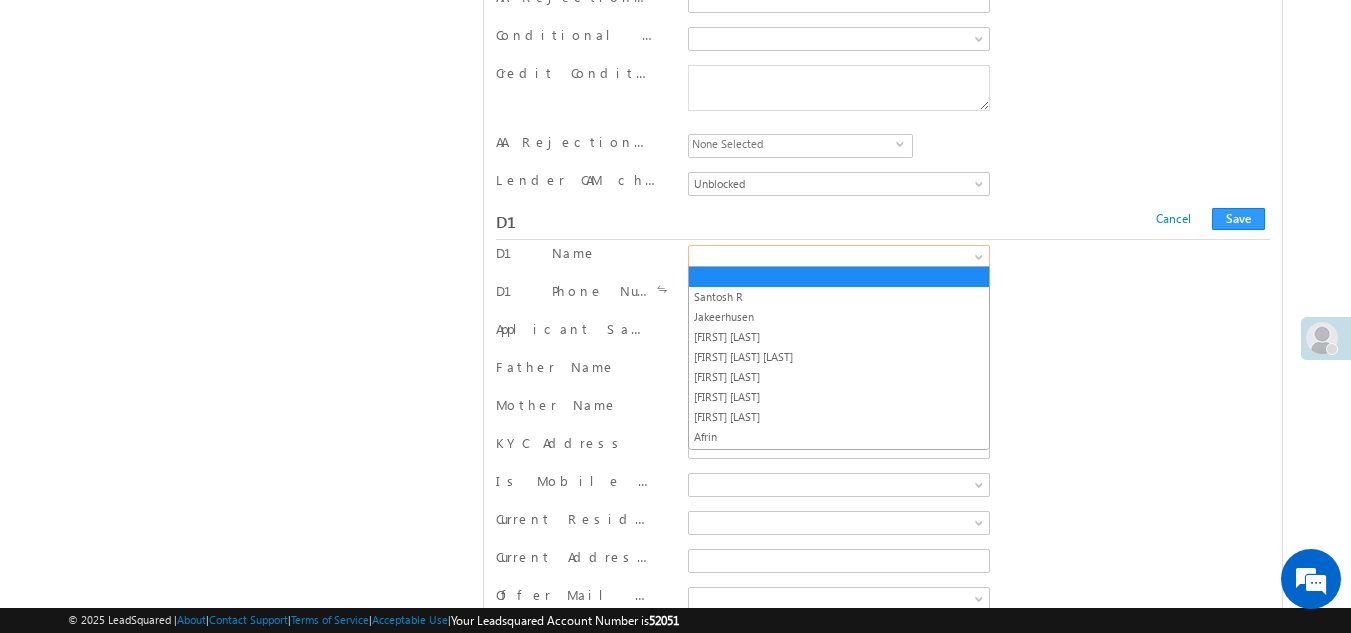 click at bounding box center (835, 257) 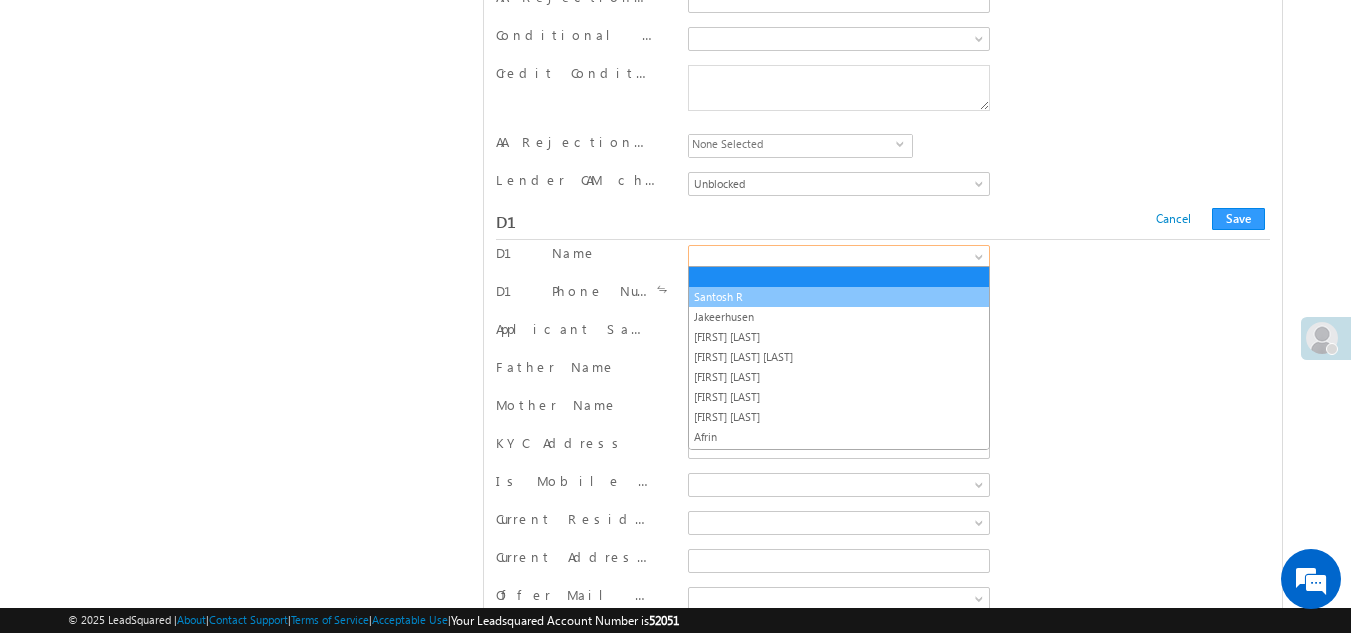 click on "Santosh R" at bounding box center [839, 297] 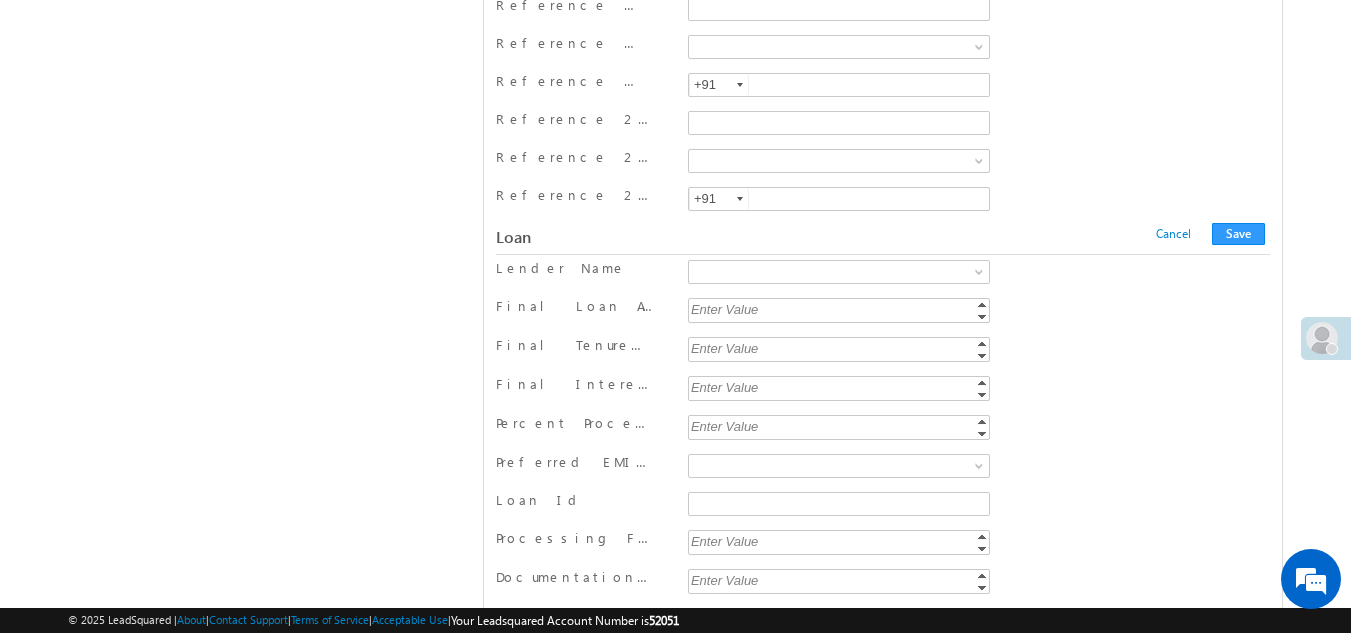 scroll, scrollTop: 16470, scrollLeft: 0, axis: vertical 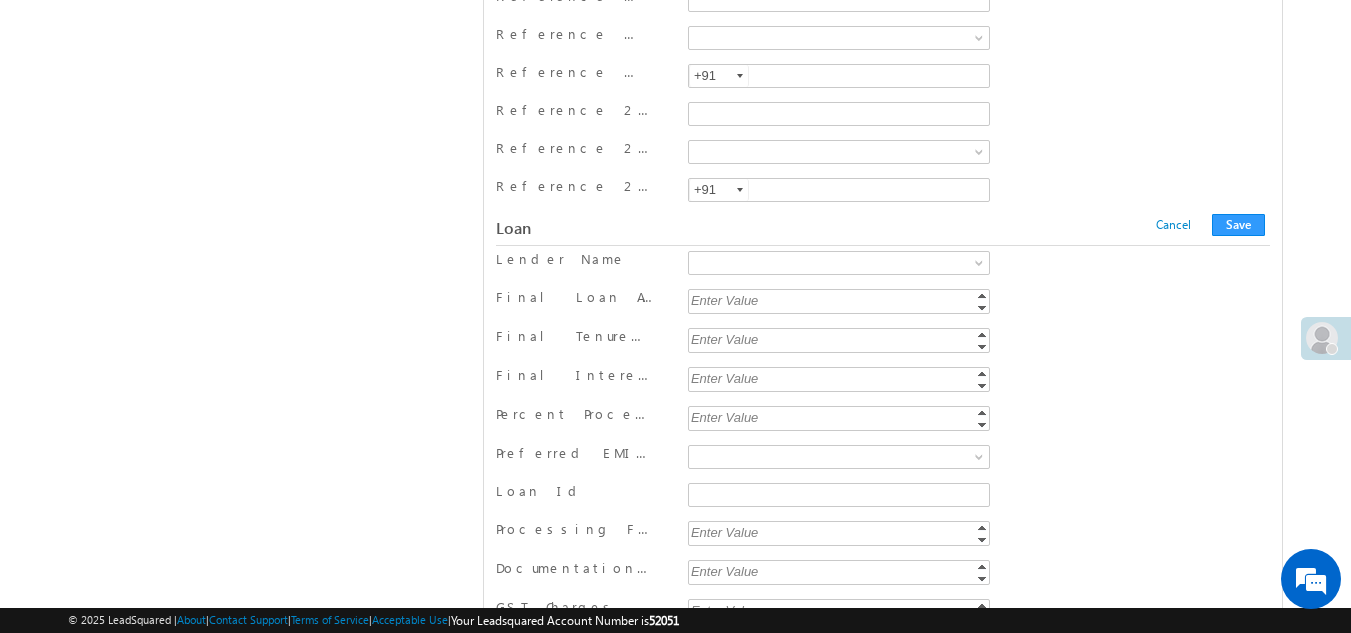 click on "Enter Value" at bounding box center [840, 339] 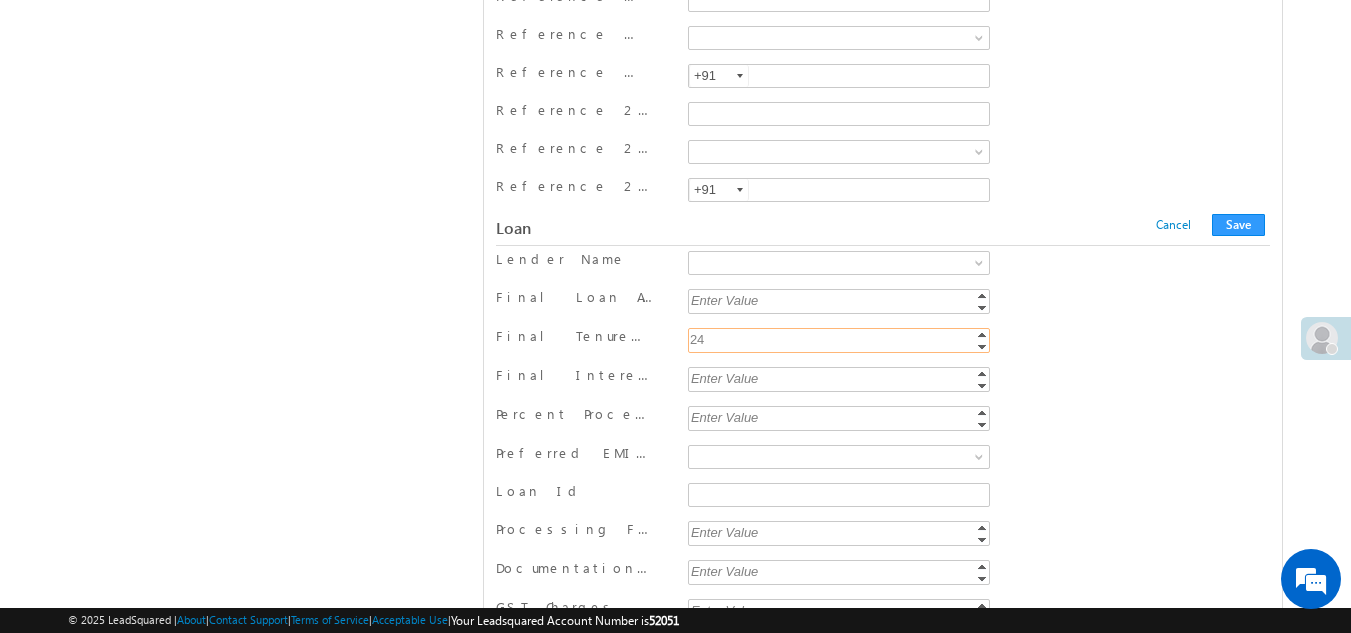 type on "24" 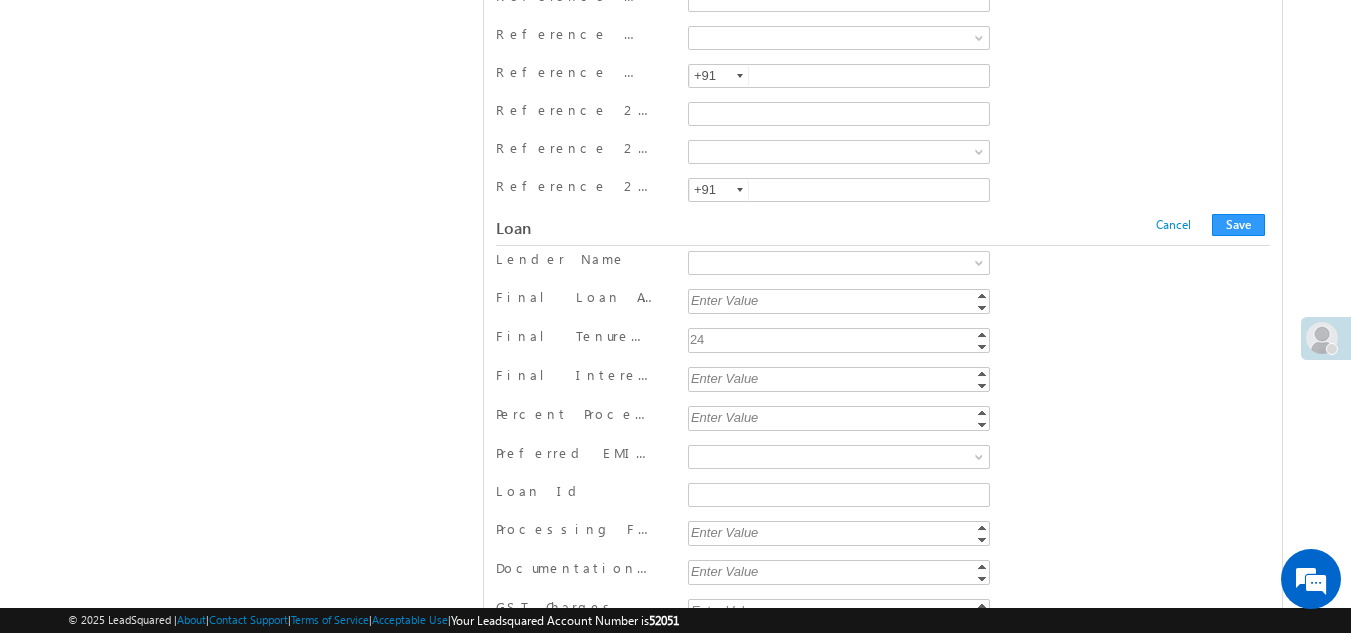 click on "Enter Value" at bounding box center [840, 378] 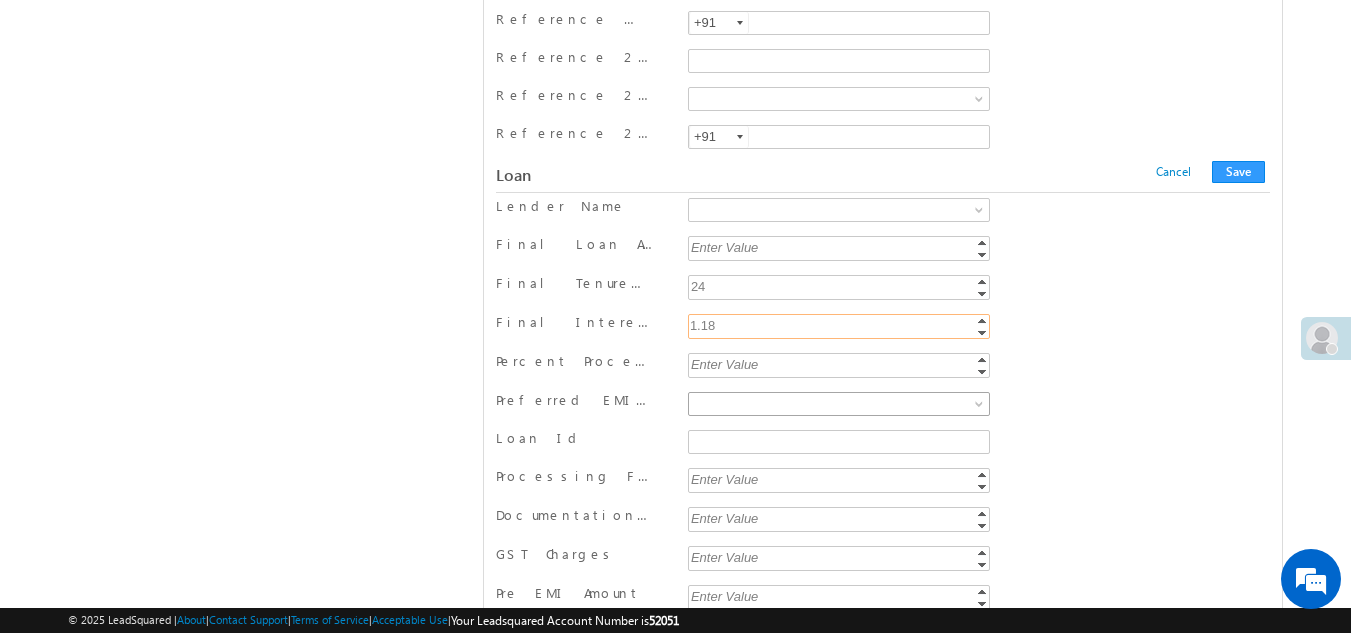 scroll, scrollTop: 16524, scrollLeft: 0, axis: vertical 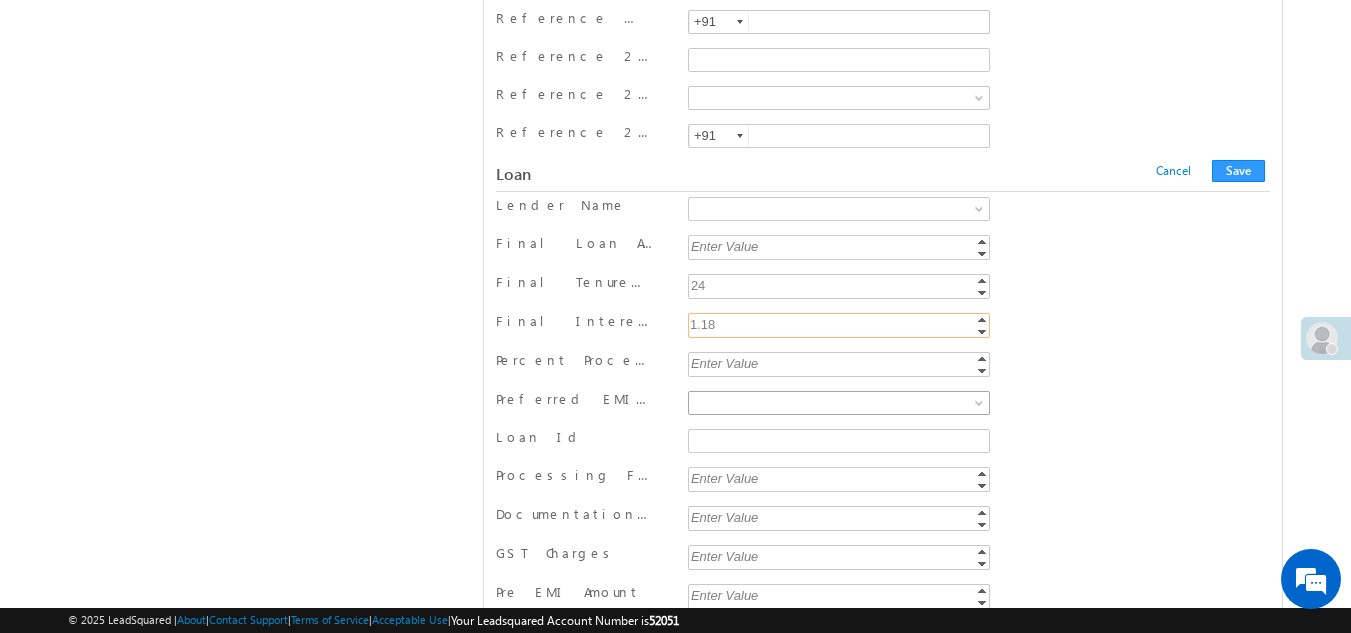 type on "1.18" 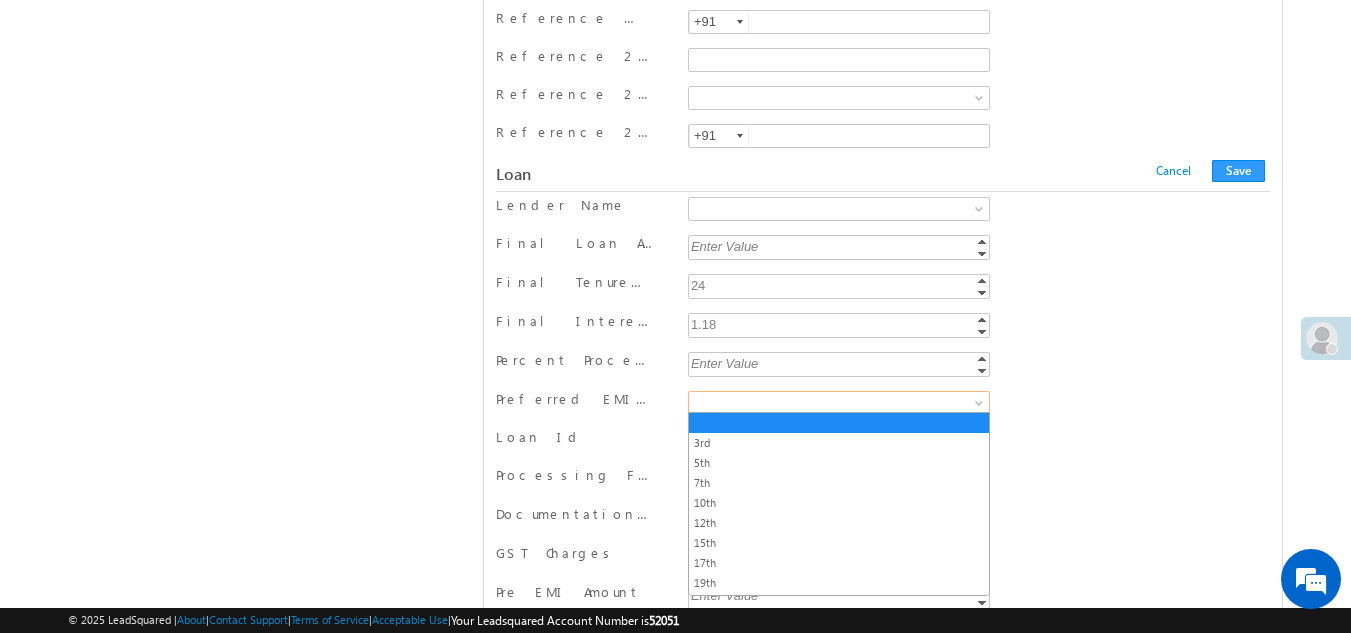 click at bounding box center (835, 403) 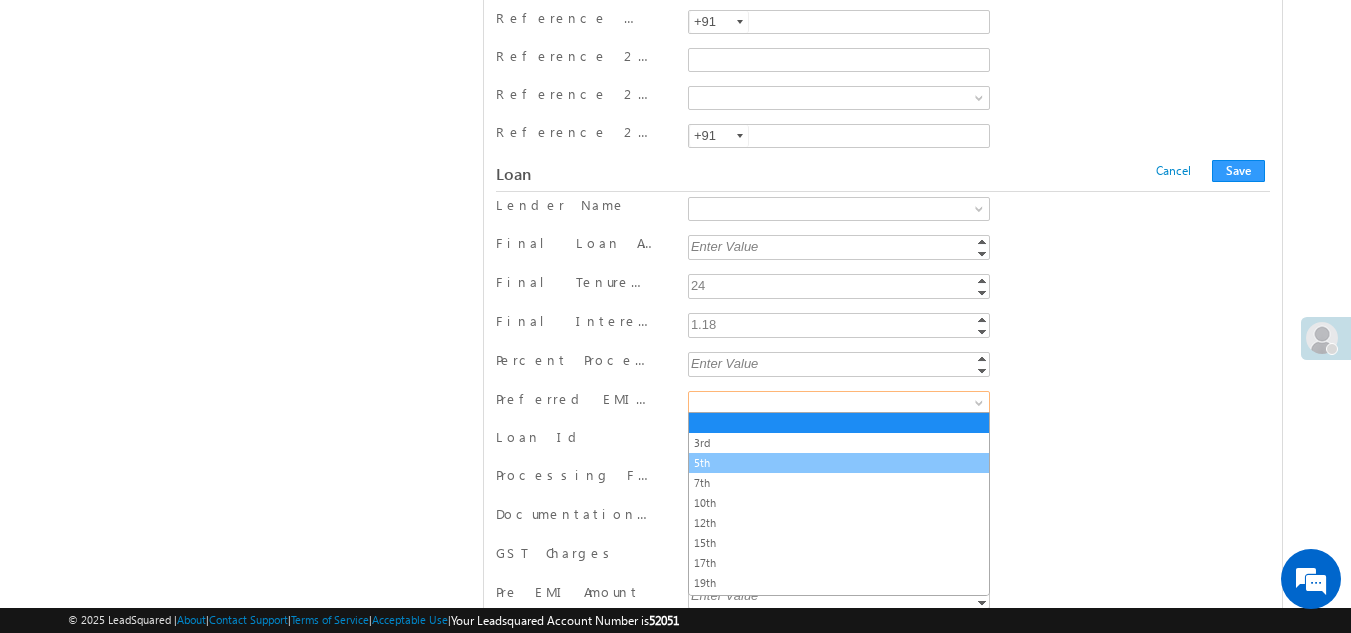 click on "5th" at bounding box center (839, 463) 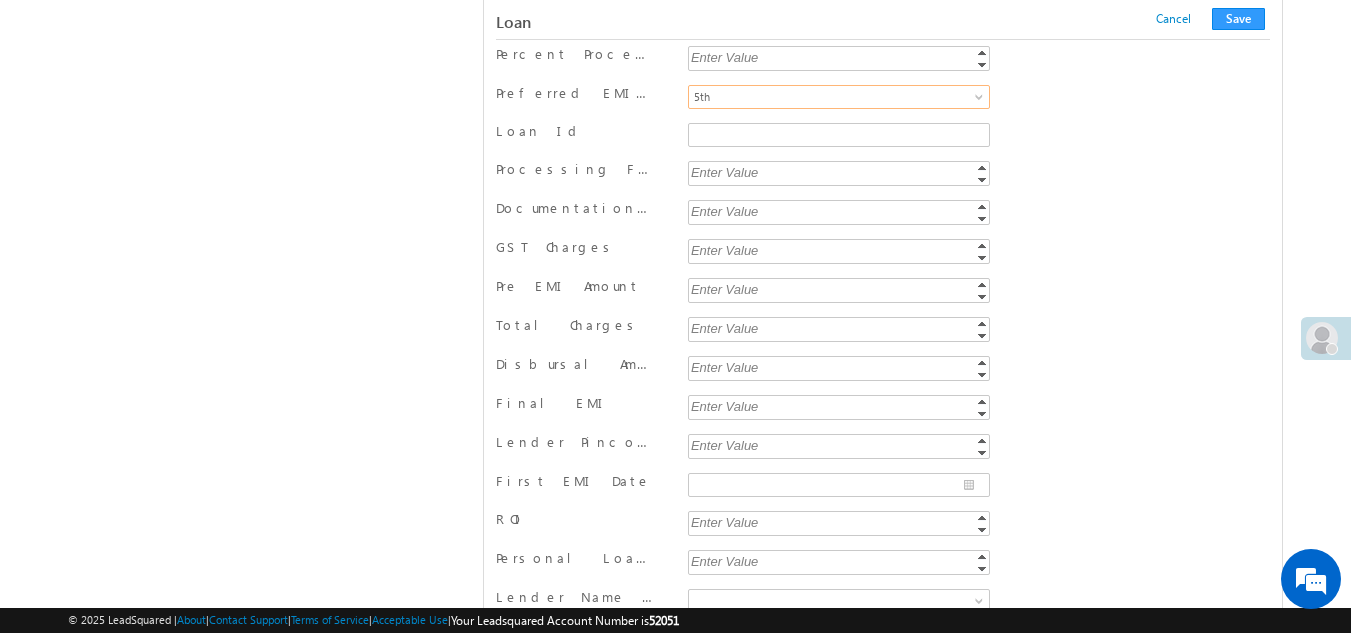 scroll, scrollTop: 16847, scrollLeft: 0, axis: vertical 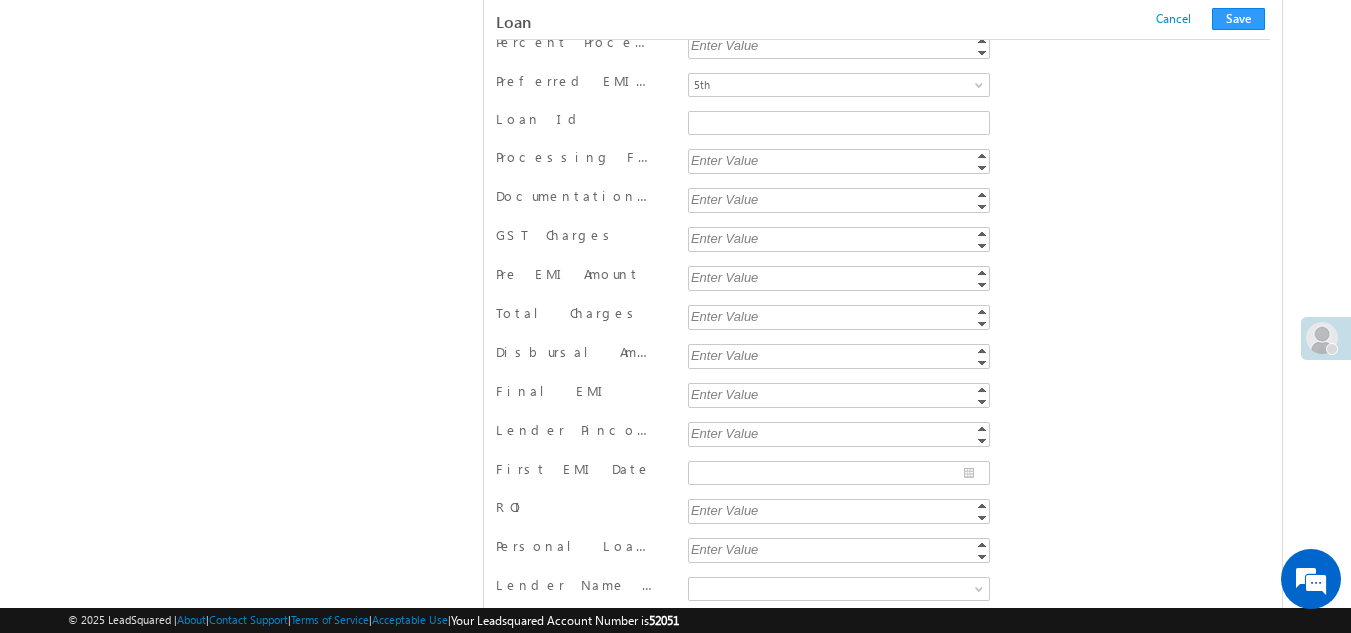 click on "Enter Value" at bounding box center (840, 394) 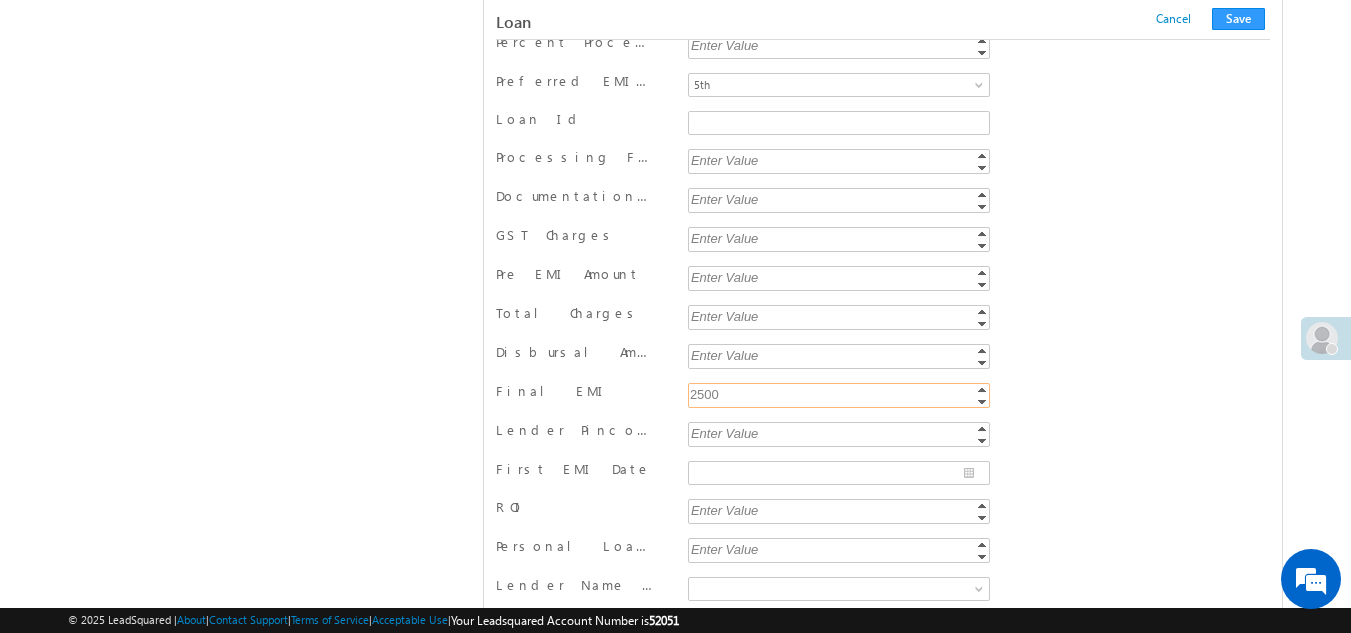 type on "2500" 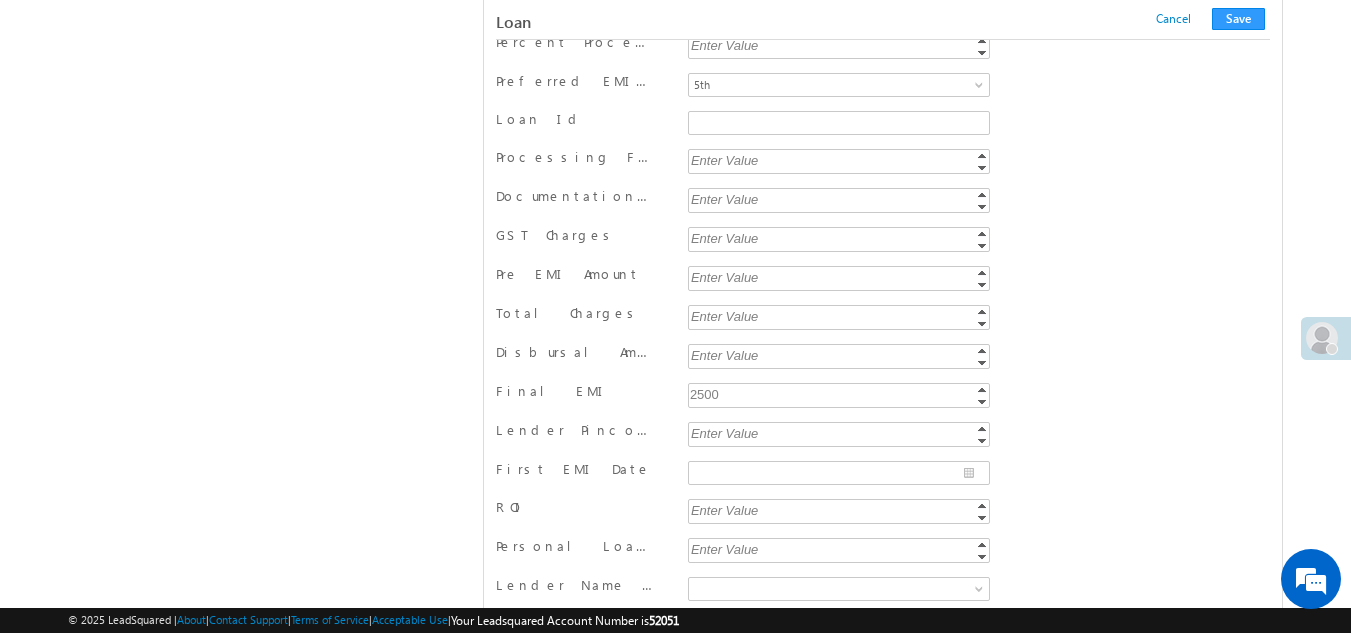 click on "First EMI Date" at bounding box center (585, 474) 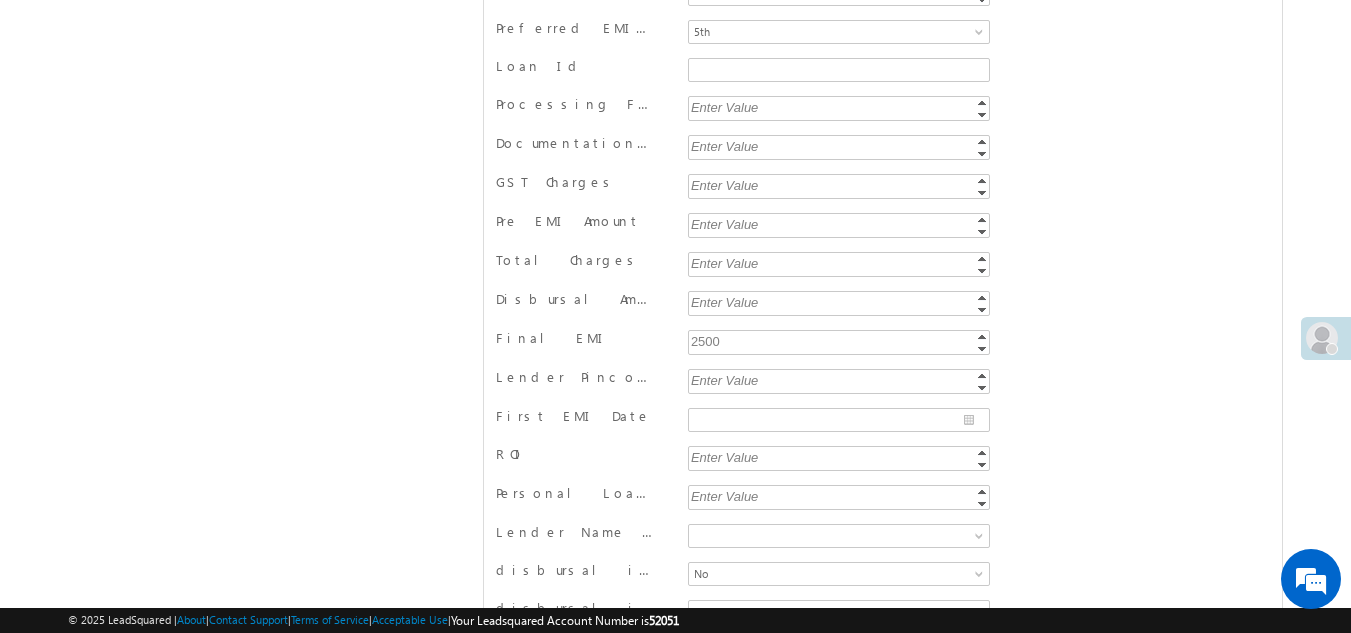 scroll, scrollTop: 16901, scrollLeft: 0, axis: vertical 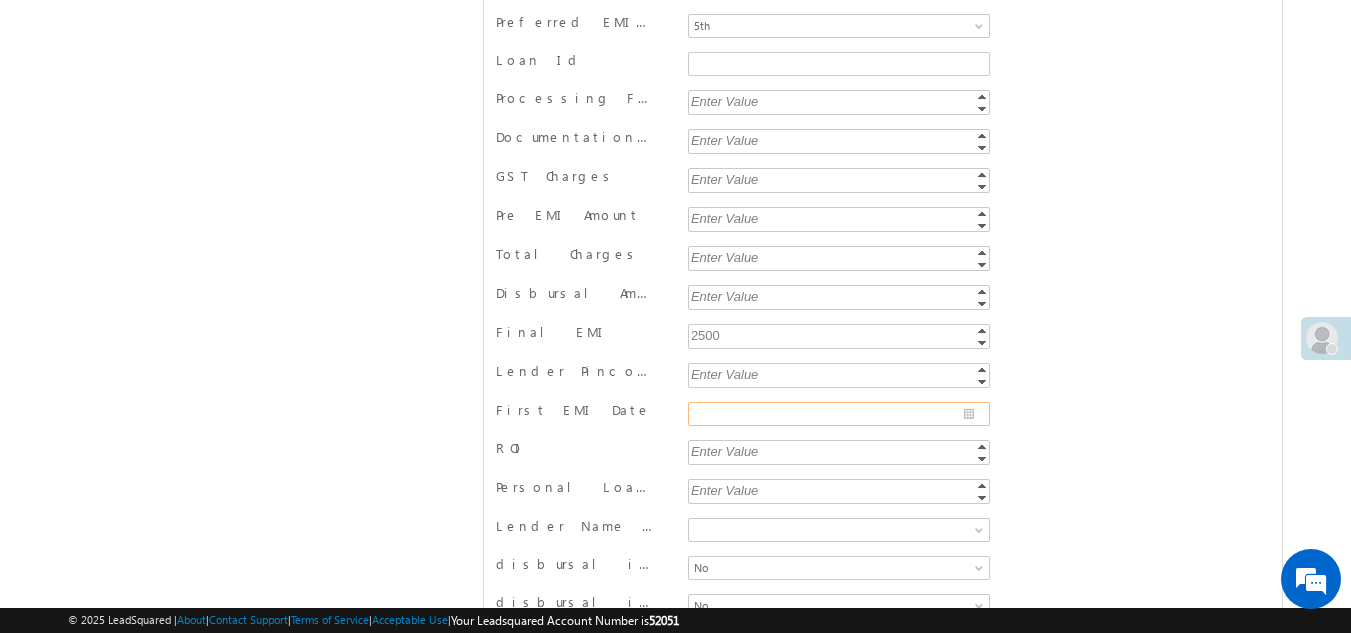 click on "First EMI Date" at bounding box center (839, 414) 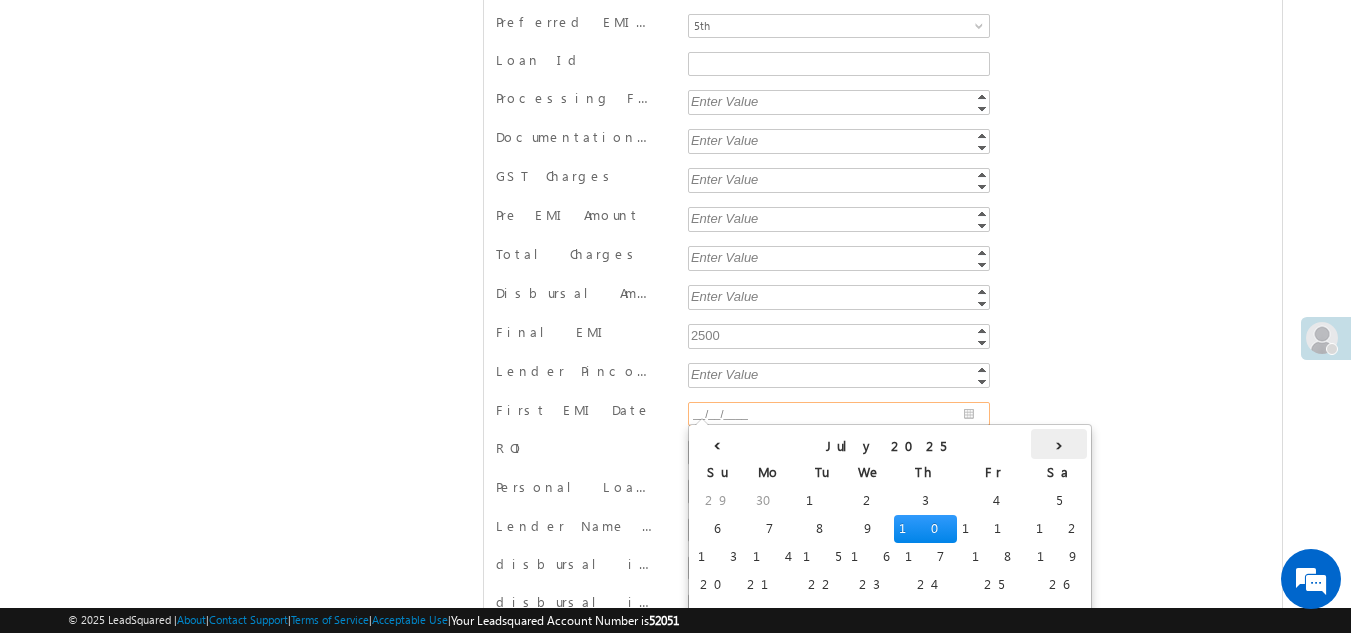 click on "›" at bounding box center (1059, 444) 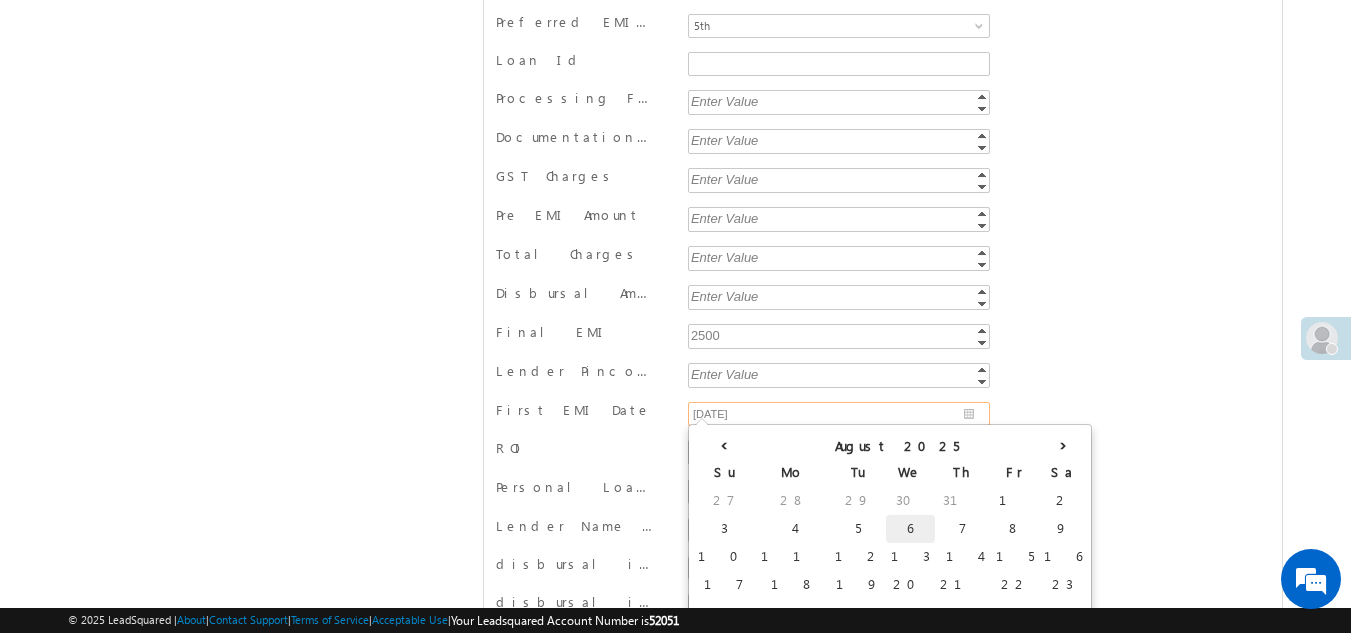 click on "6" at bounding box center [910, 529] 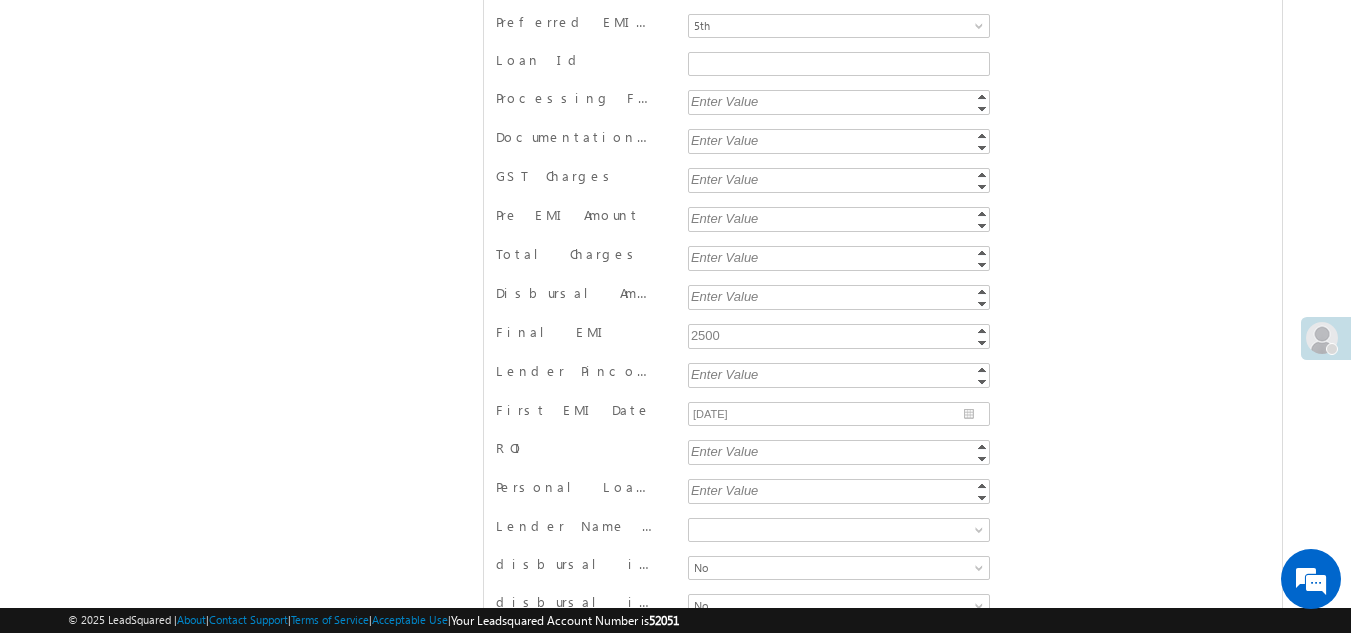click on "First EMI Date
[DATE]" at bounding box center [883, 416] 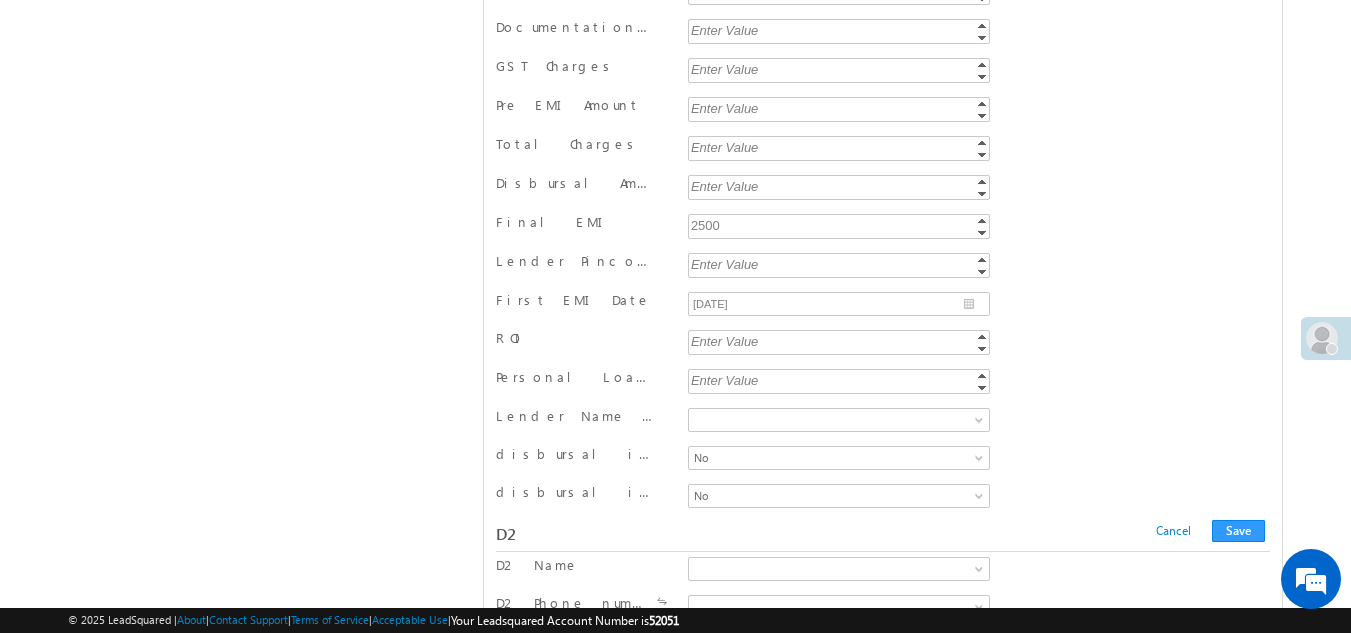 scroll, scrollTop: 17012, scrollLeft: 0, axis: vertical 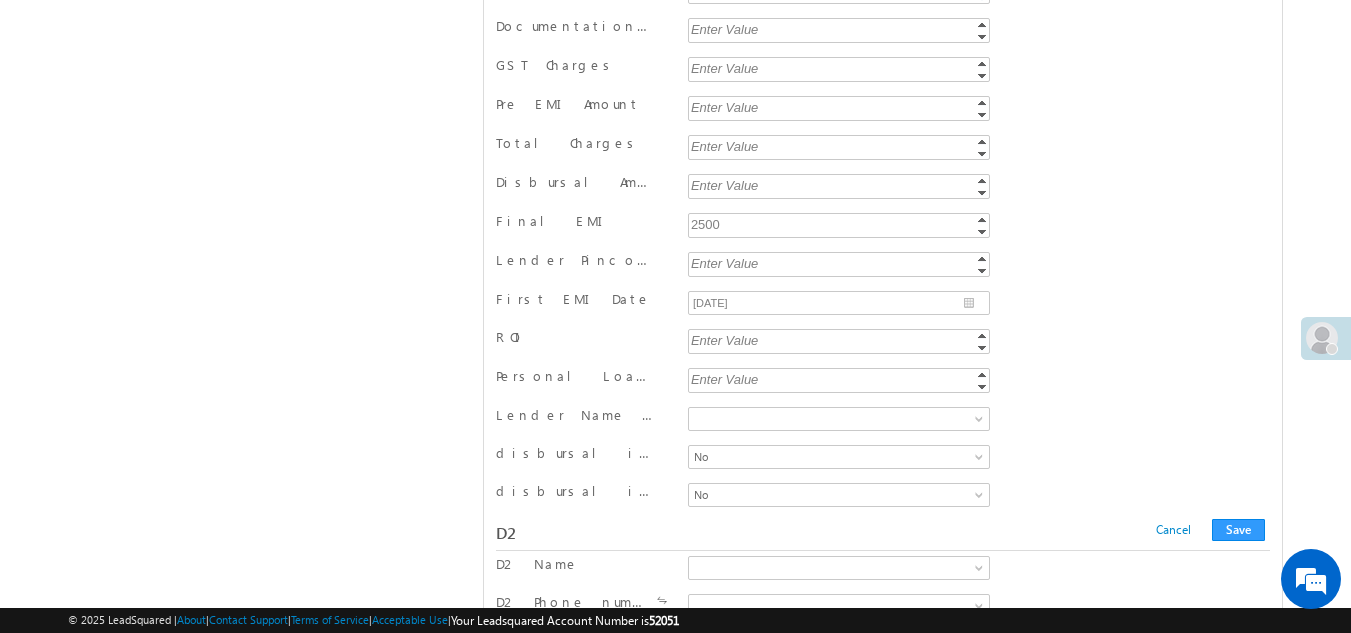 click on "Enter Value" at bounding box center (840, 340) 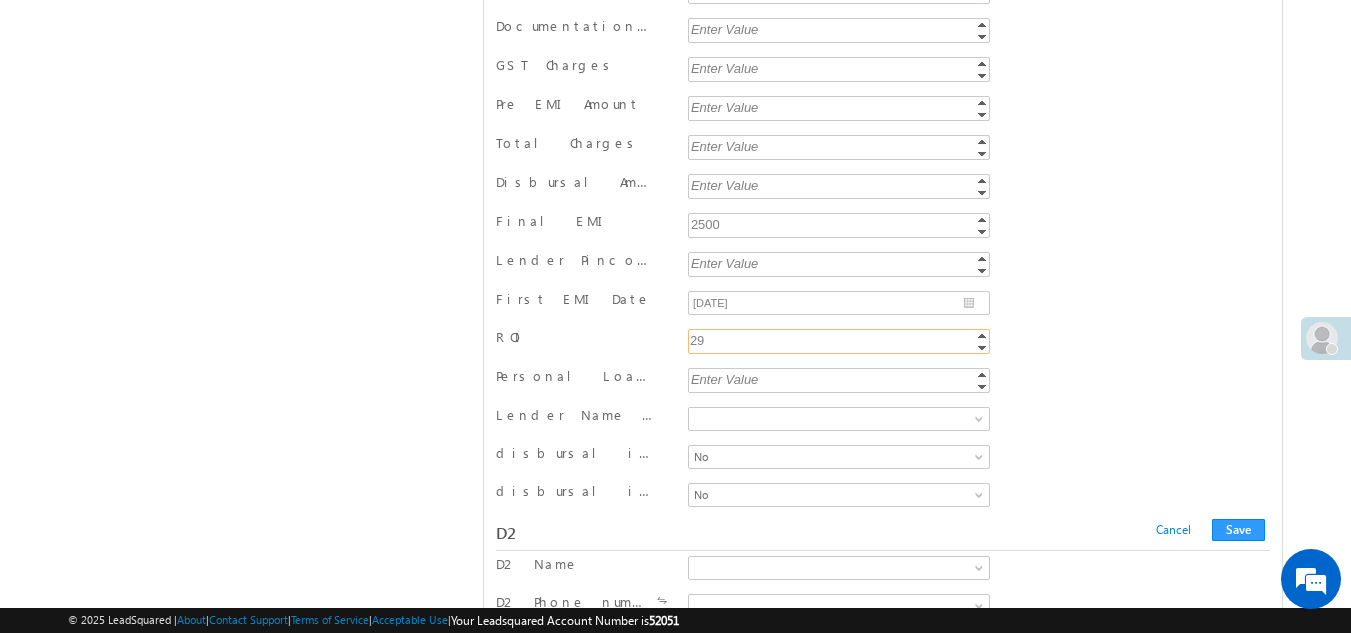 type on "29" 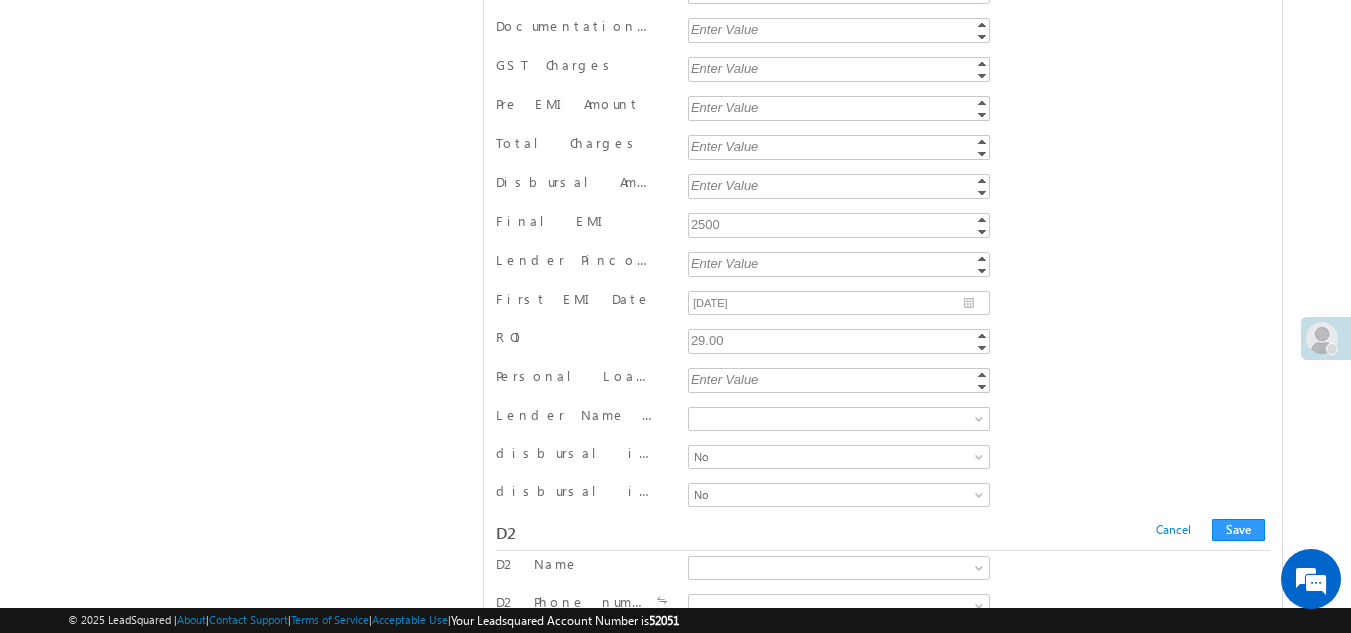 click on "Personal Loan Final Amount
Enter Value Increment Decrement" at bounding box center (883, 382) 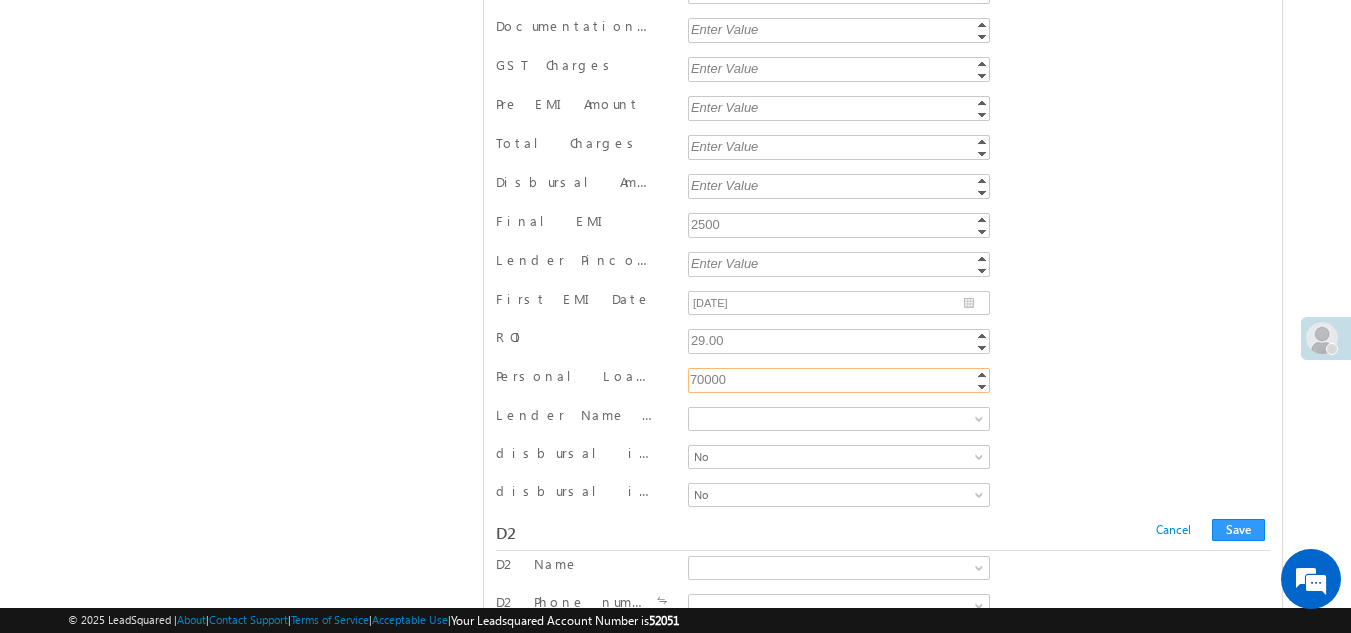type on "70000" 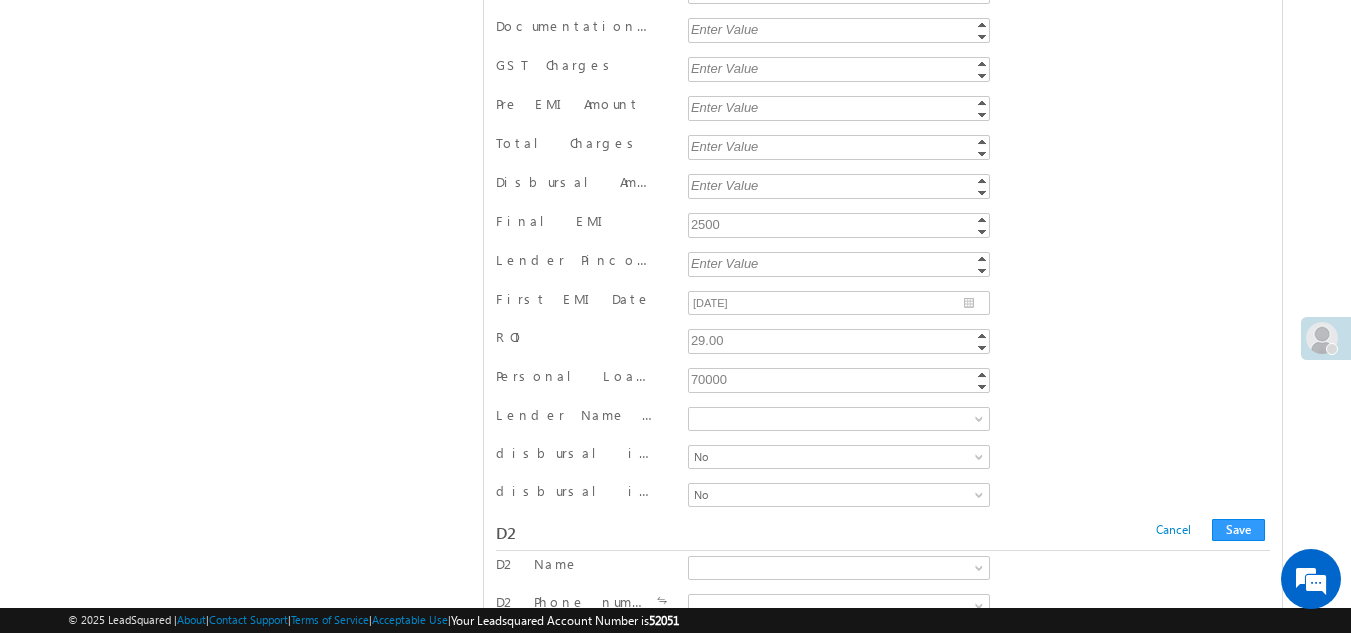 click on "Personal Loan Final Amount
70000 70000 Increment Decrement" at bounding box center [883, 382] 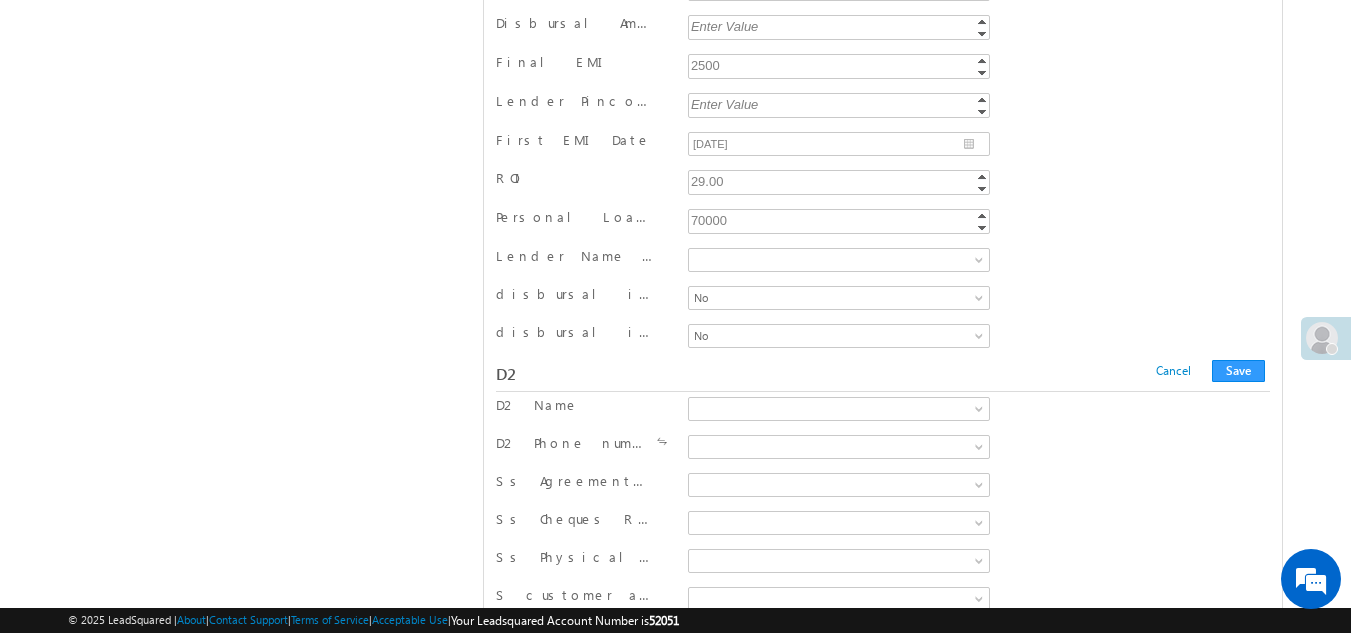 scroll, scrollTop: 17176, scrollLeft: 0, axis: vertical 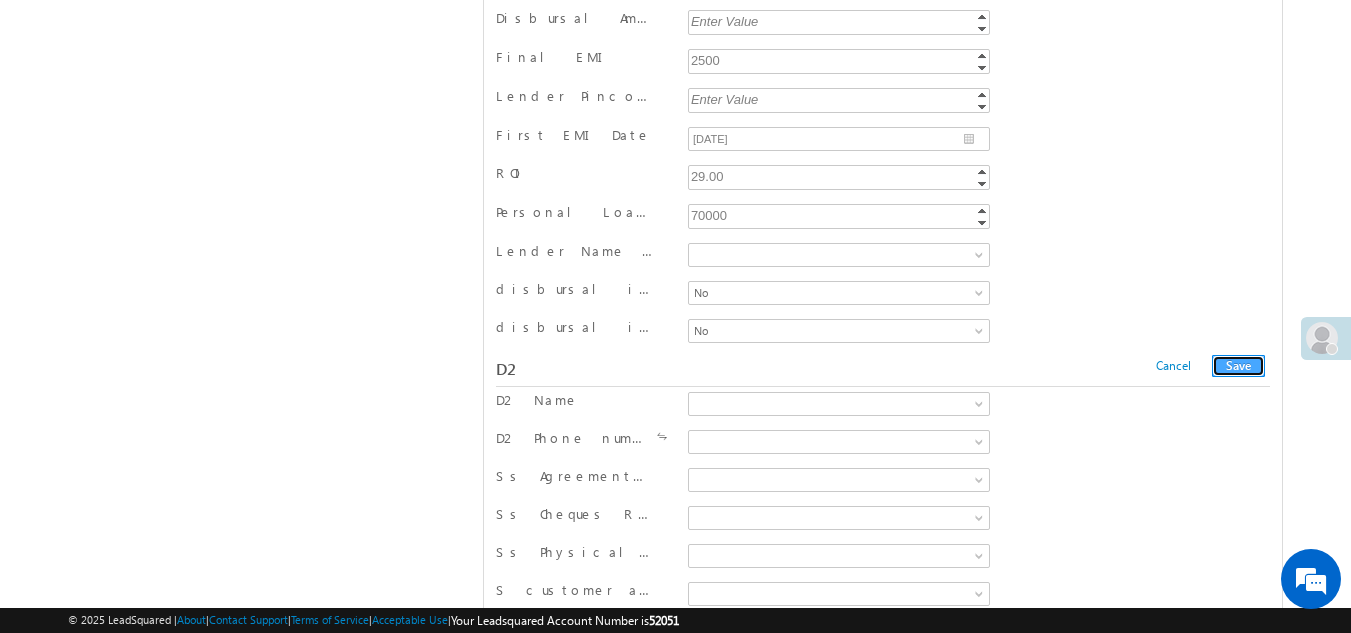 click on "Save" at bounding box center [1238, 366] 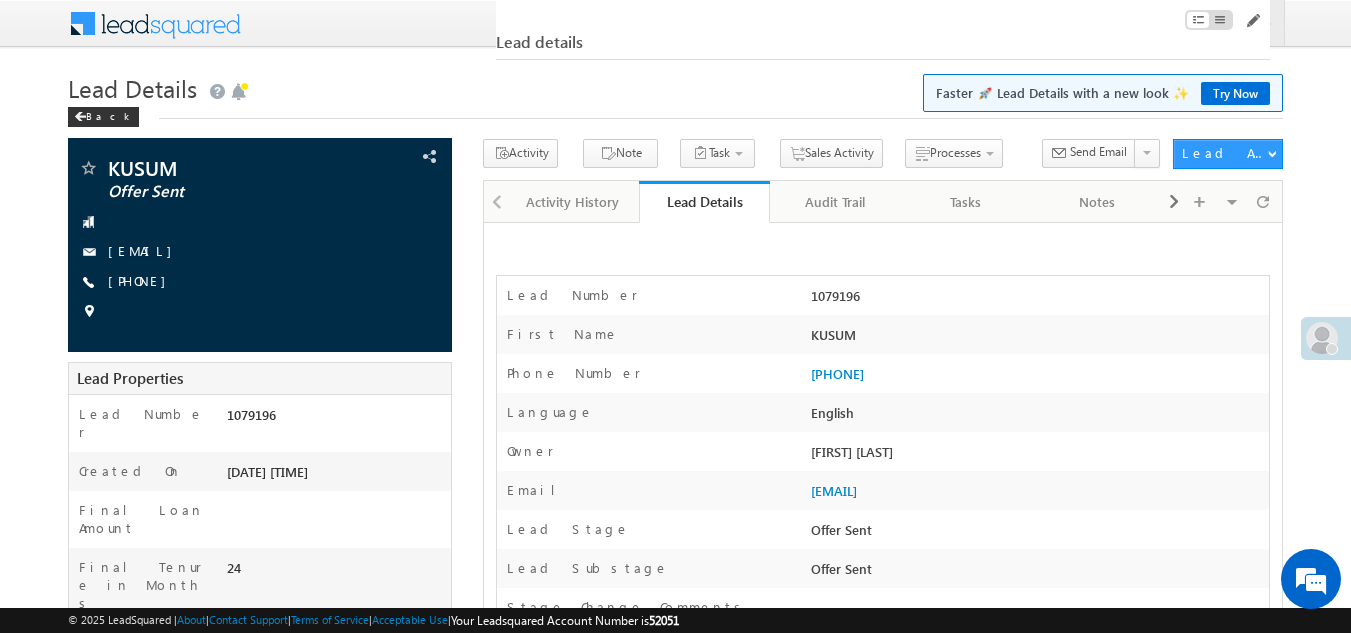 scroll, scrollTop: 0, scrollLeft: 0, axis: both 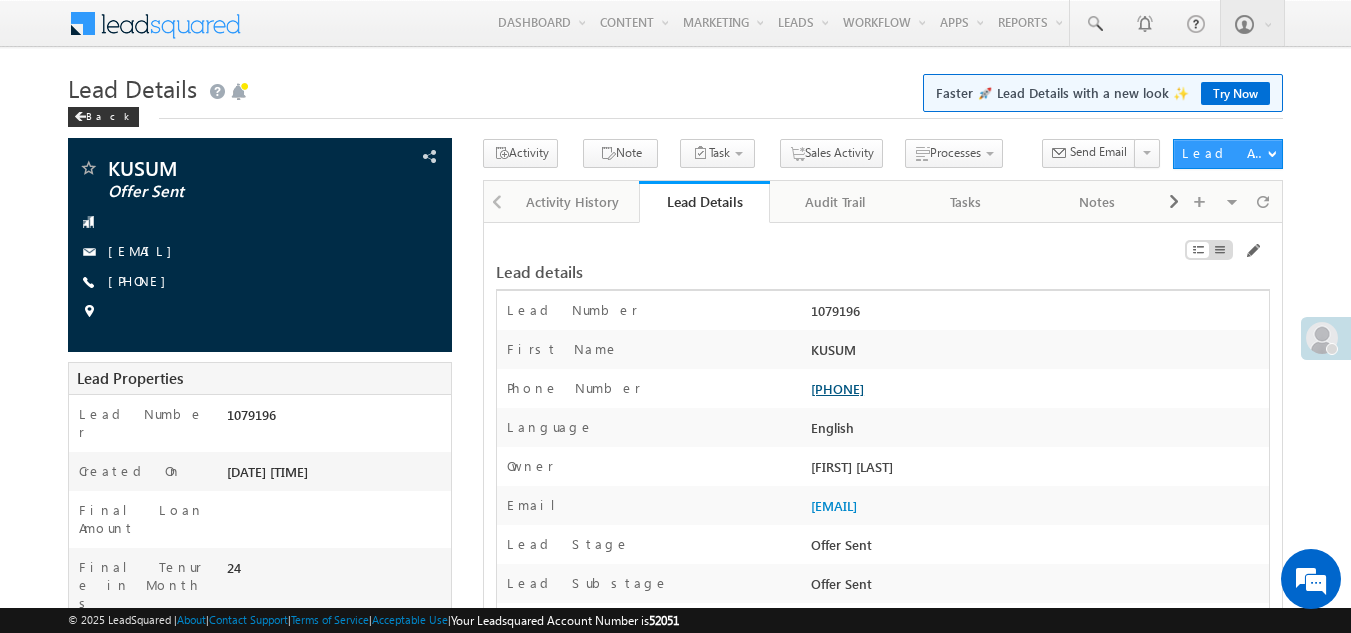 drag, startPoint x: 939, startPoint y: 385, endPoint x: 840, endPoint y: 391, distance: 99.18165 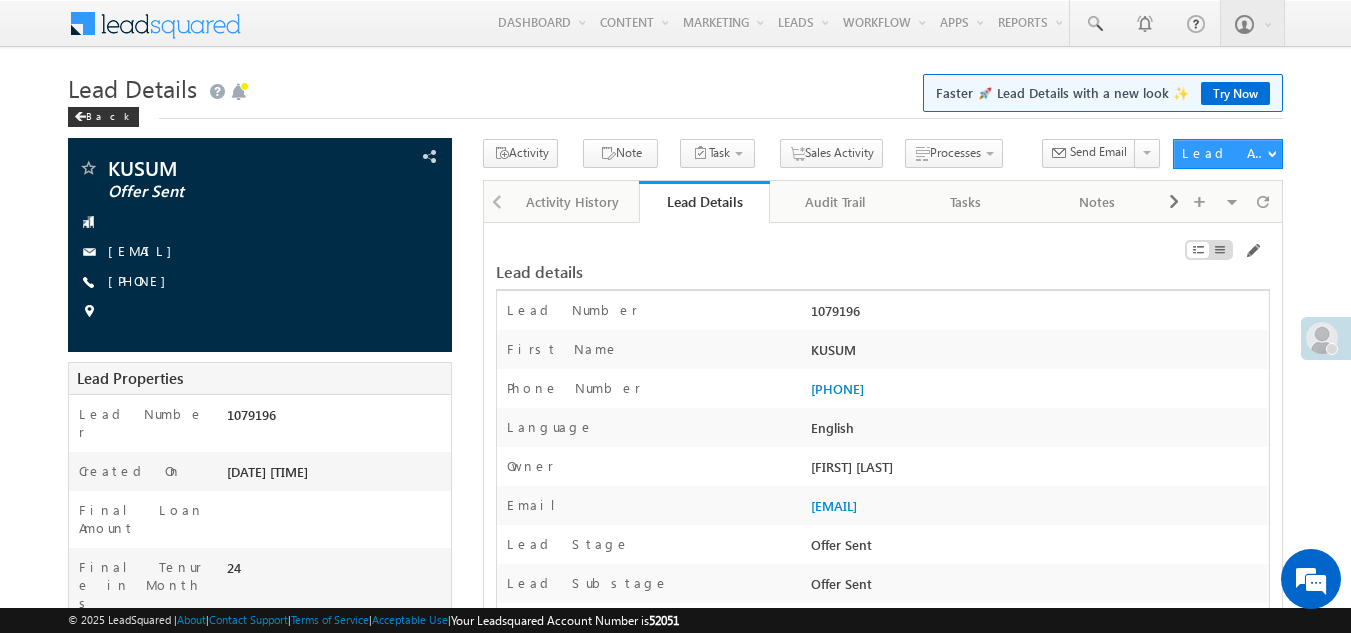 click on "Lead Number
*
1079196" at bounding box center [883, 310] 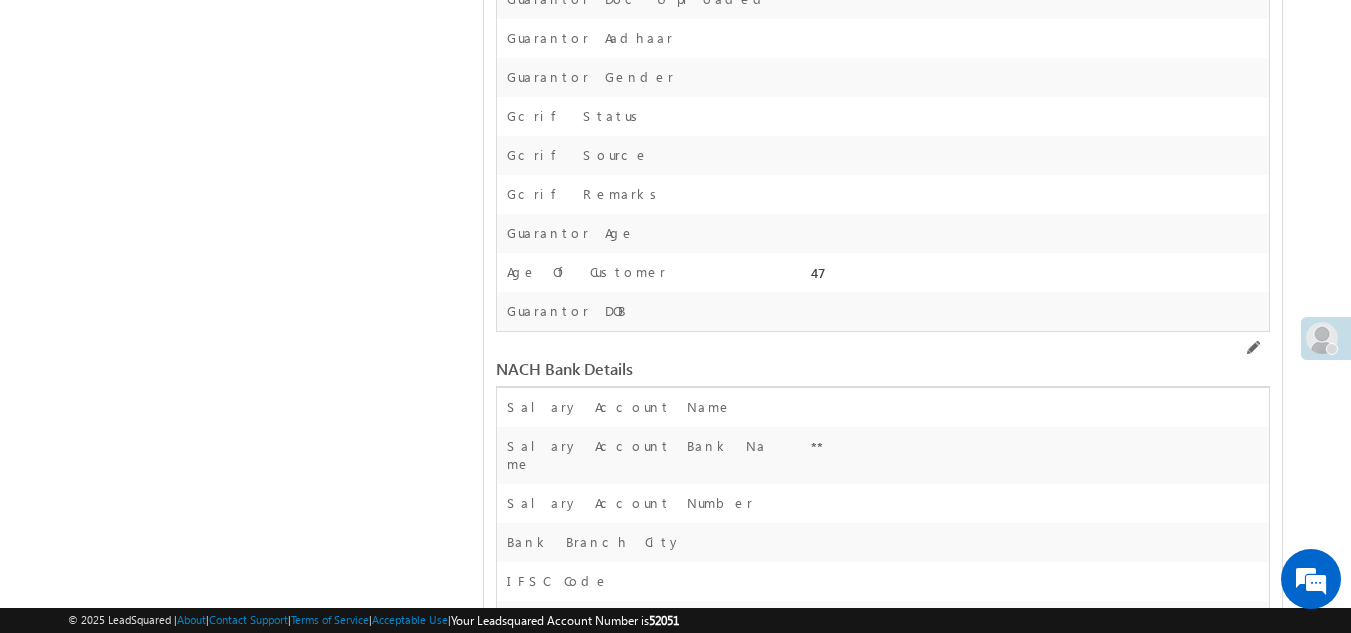 scroll, scrollTop: 17330, scrollLeft: 0, axis: vertical 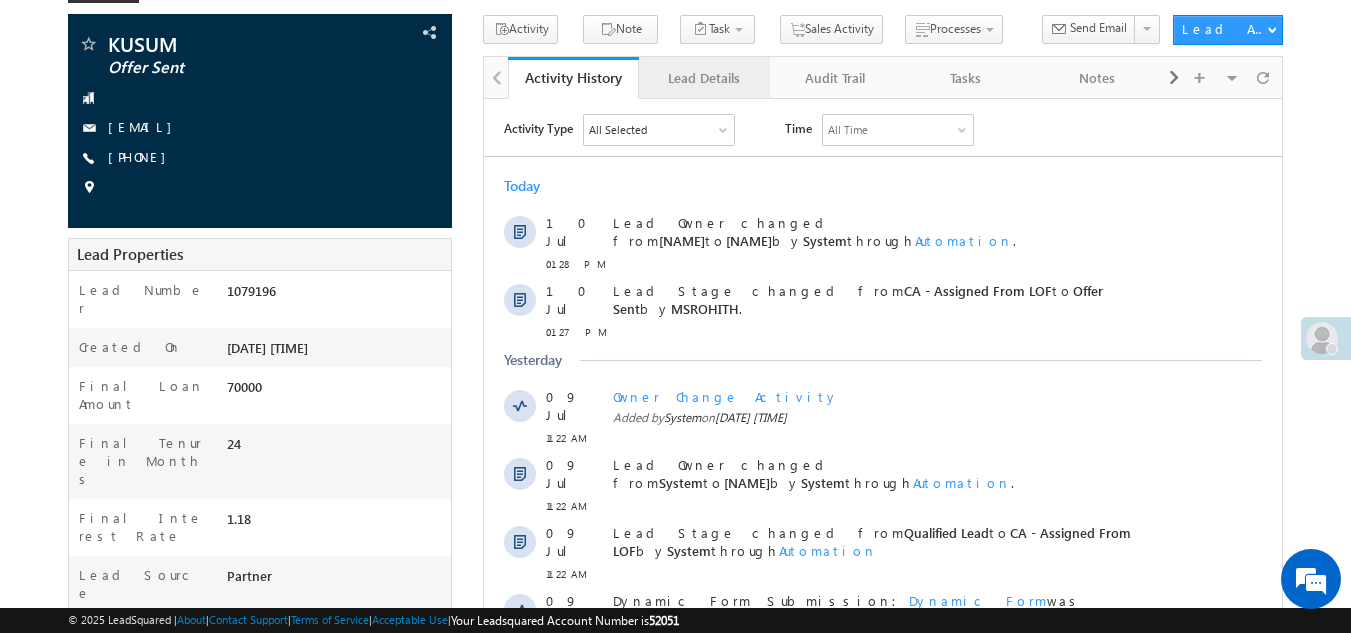 click on "Lead Details" at bounding box center (703, 78) 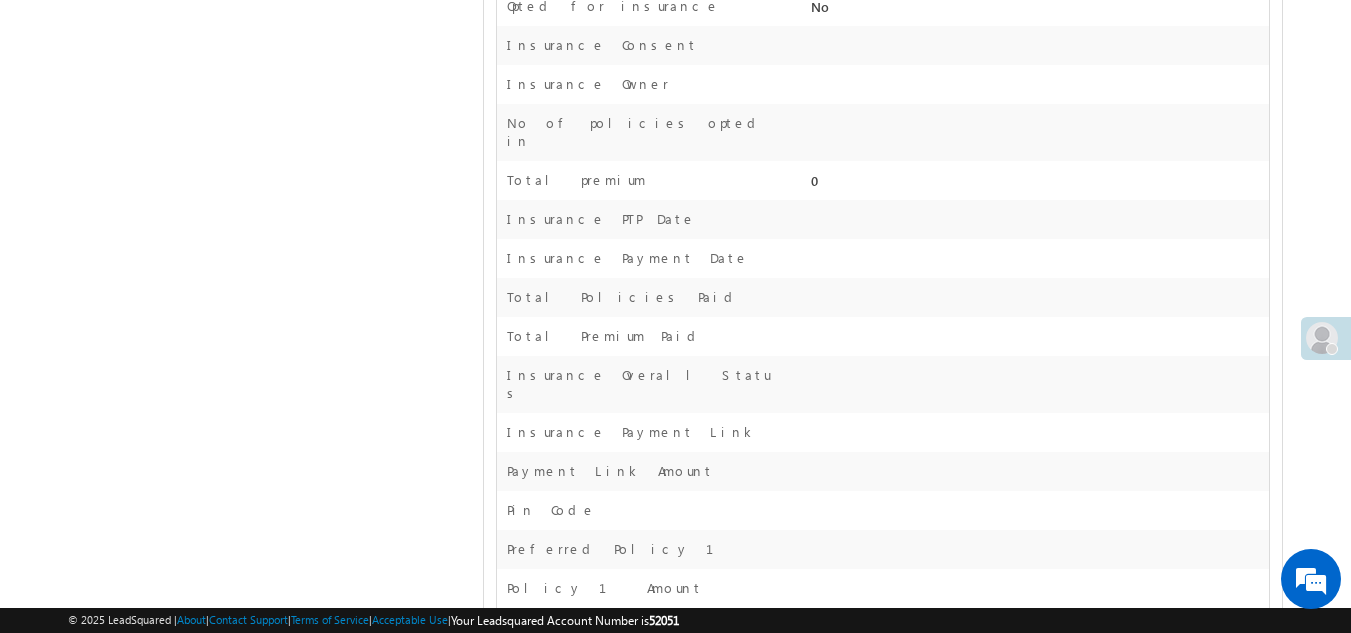 scroll, scrollTop: 0, scrollLeft: 0, axis: both 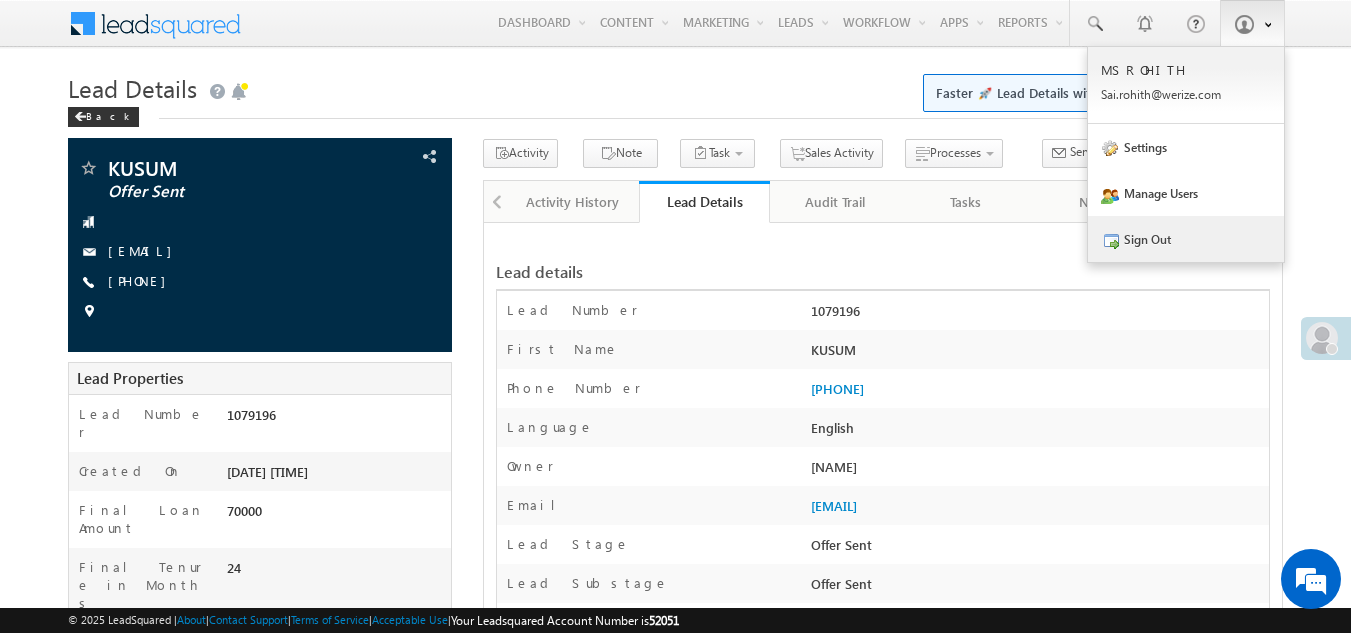 click on "Sign Out" at bounding box center (1186, 239) 